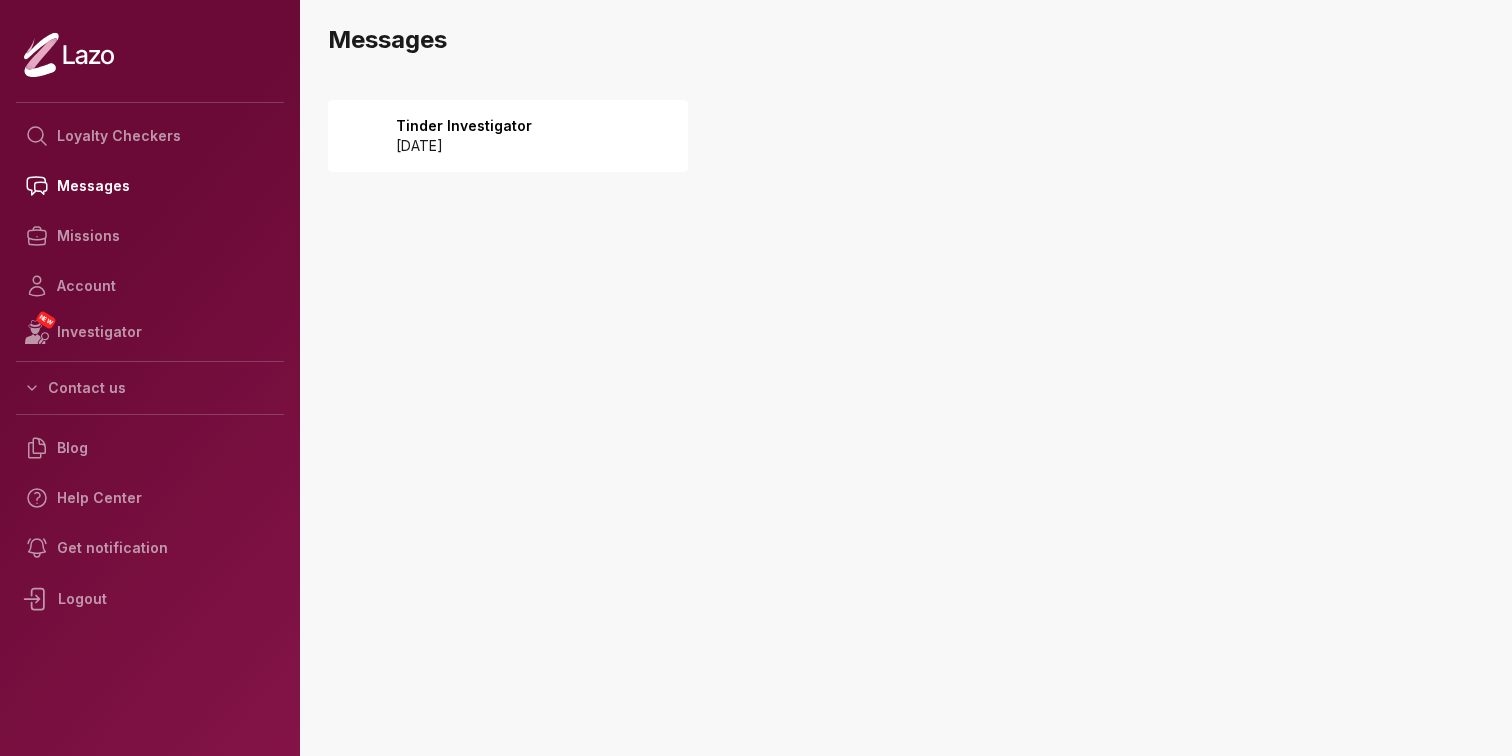 scroll, scrollTop: 0, scrollLeft: 0, axis: both 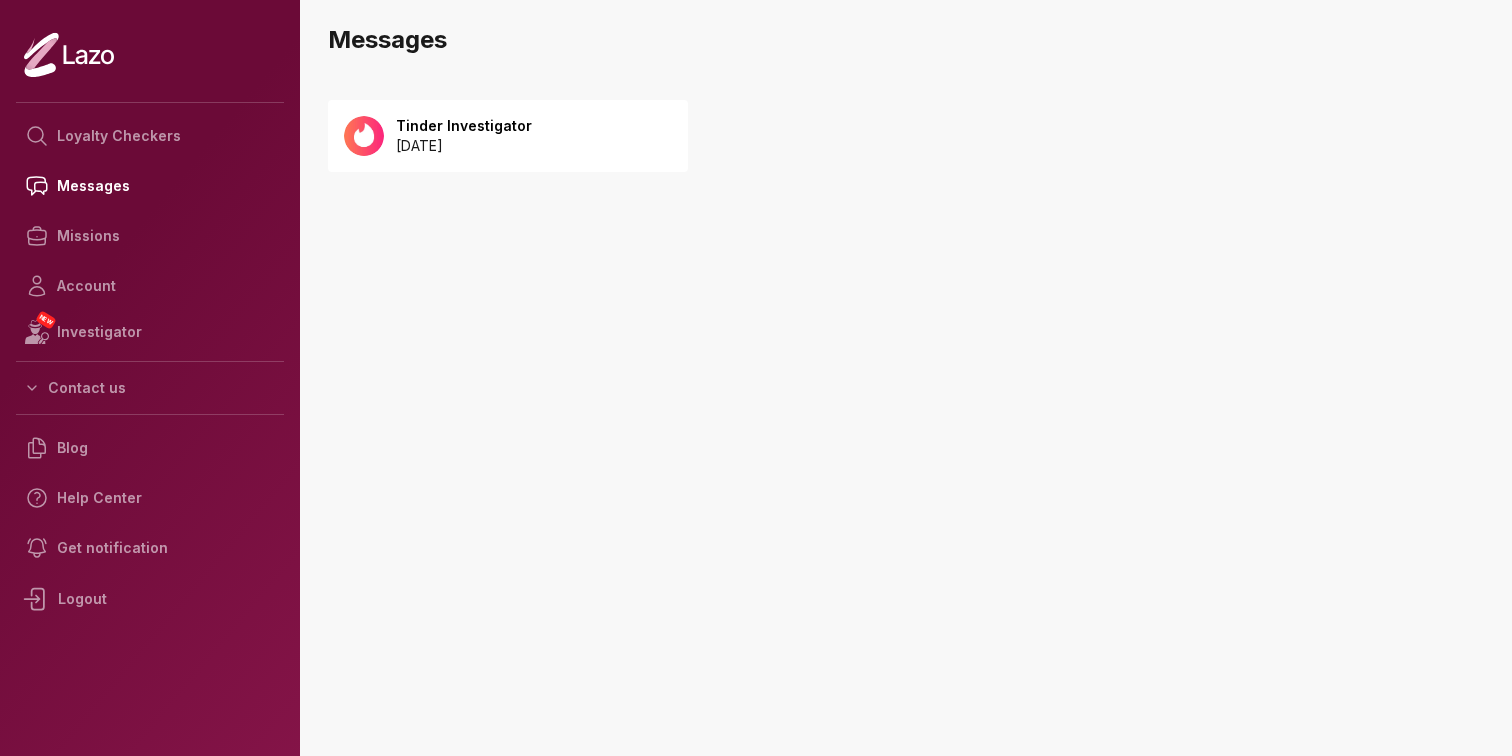 click on "Tinder Investigator 2025 July 20" at bounding box center (508, 136) 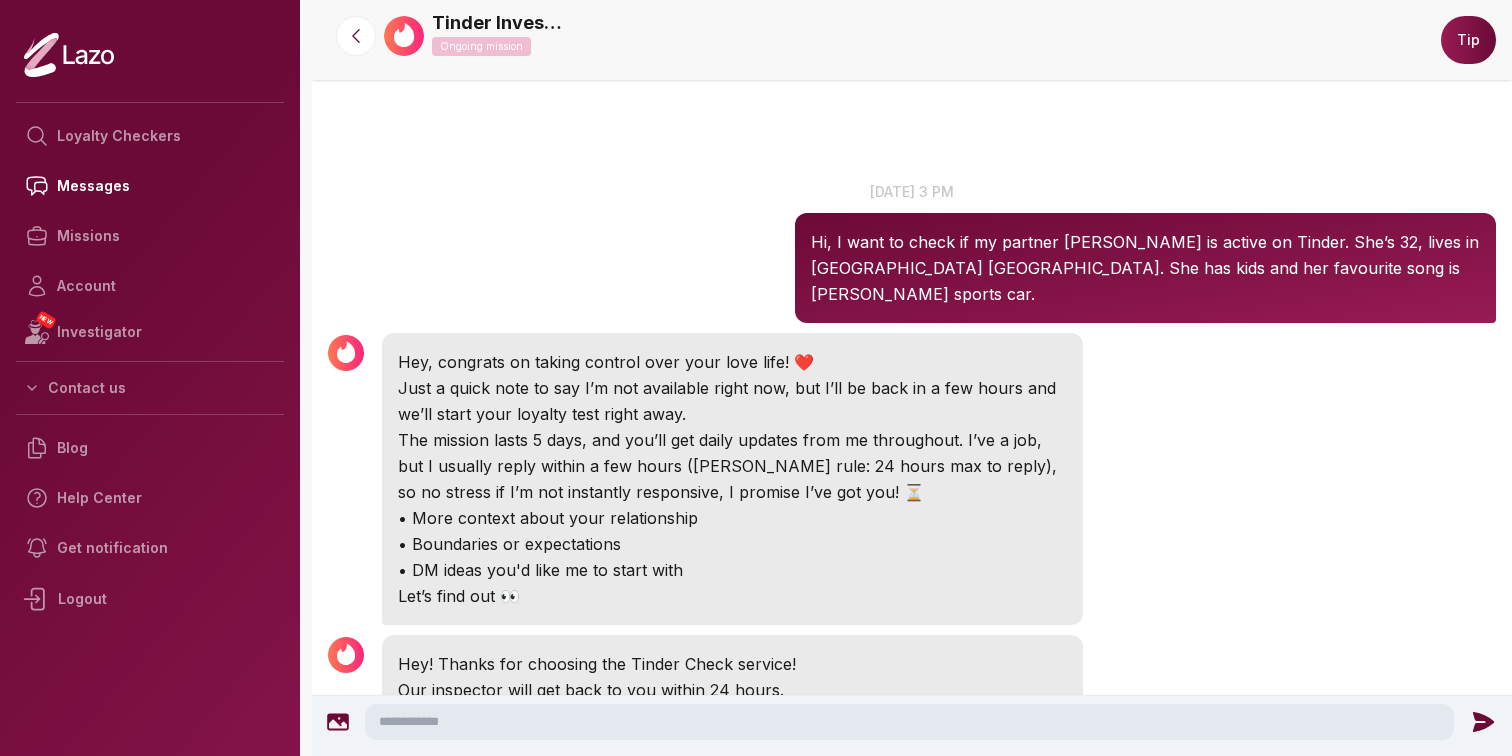 scroll, scrollTop: 0, scrollLeft: 0, axis: both 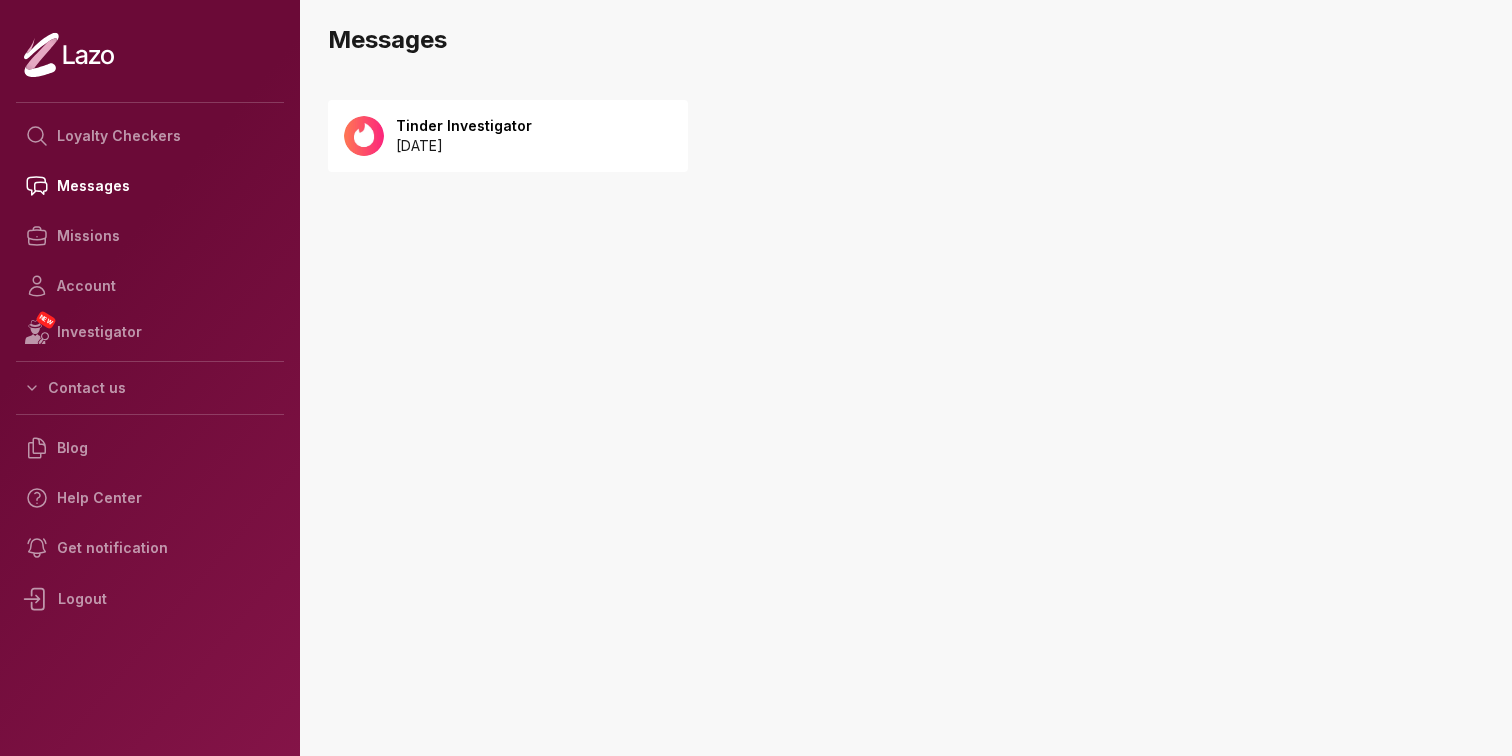 click on "2025 July 20" at bounding box center (464, 146) 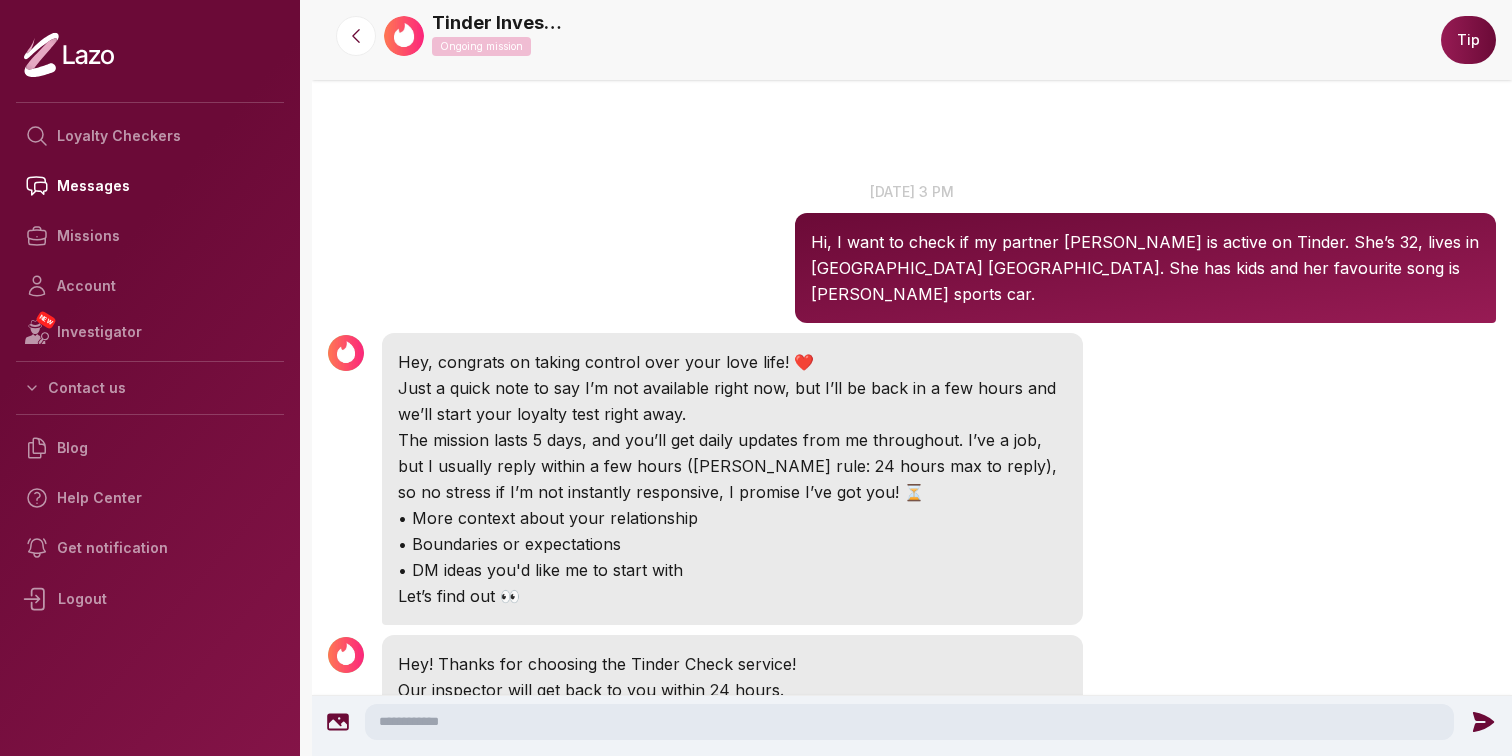 scroll, scrollTop: 0, scrollLeft: 0, axis: both 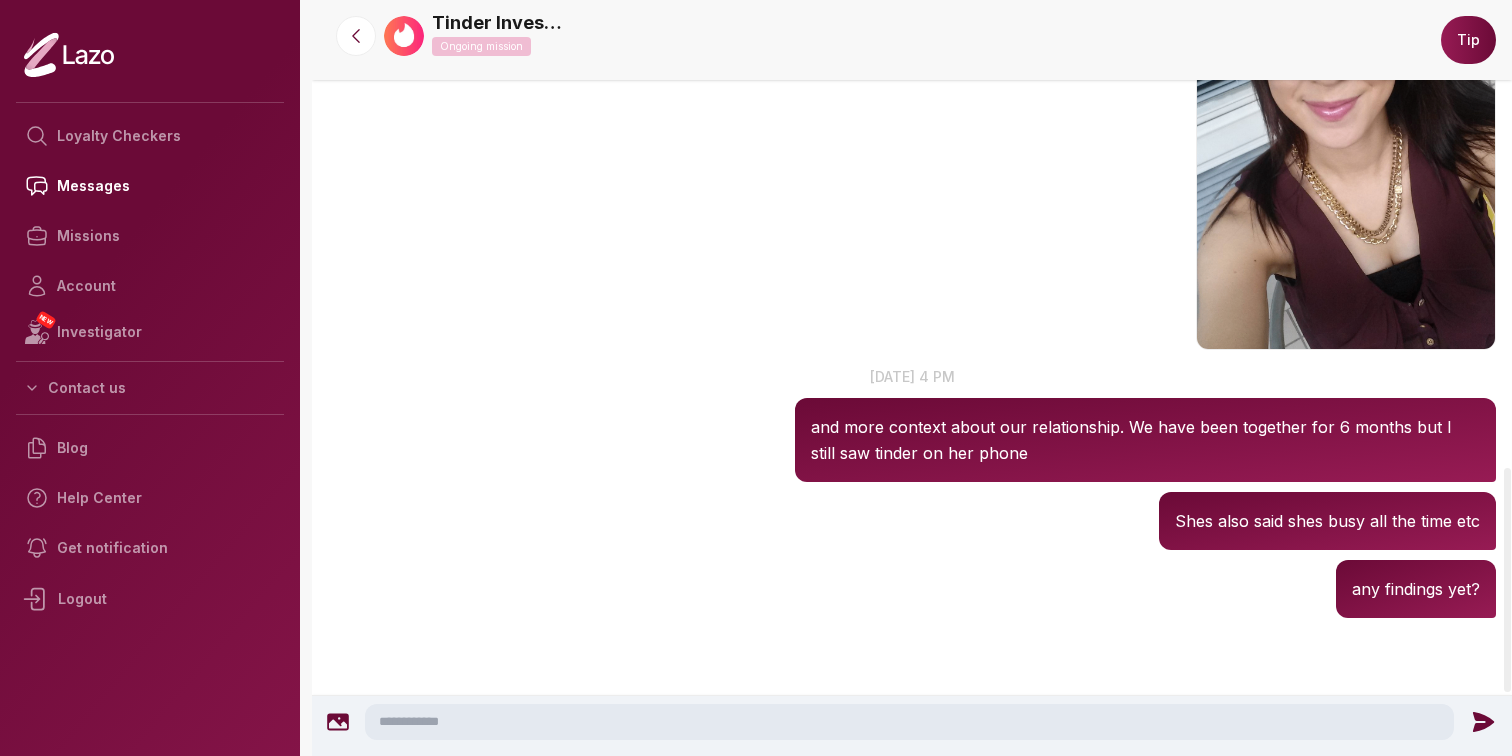 click at bounding box center [909, 722] 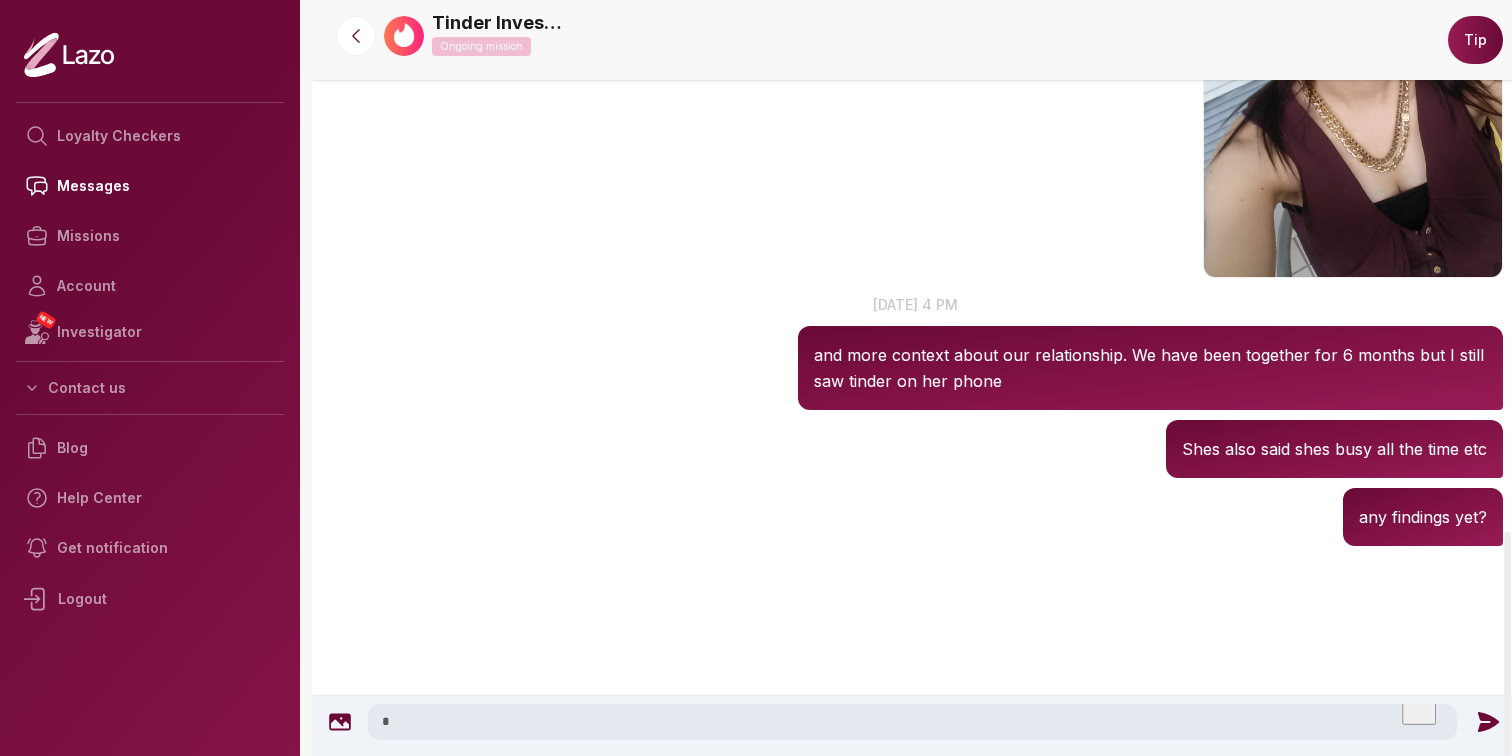 scroll, scrollTop: 1794, scrollLeft: 0, axis: vertical 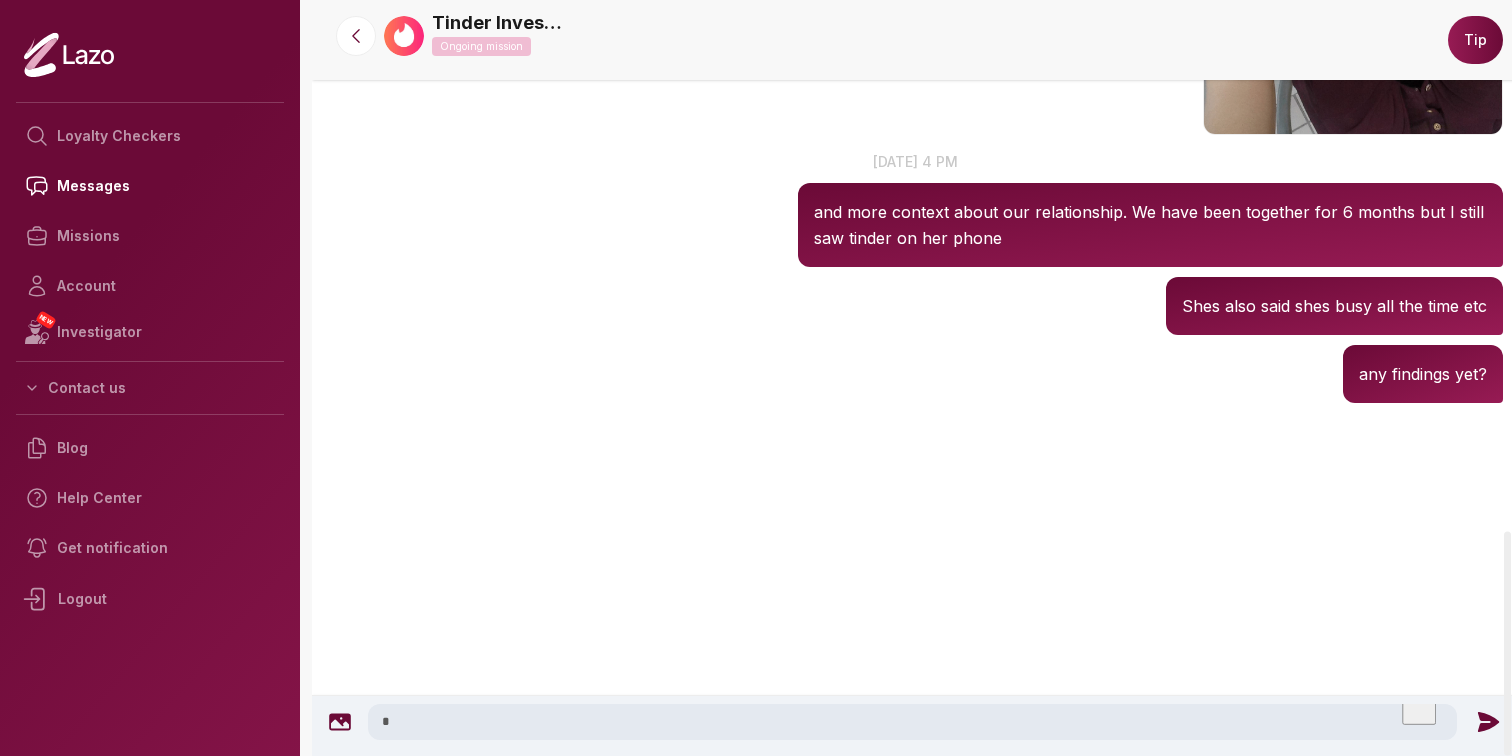 type on "*" 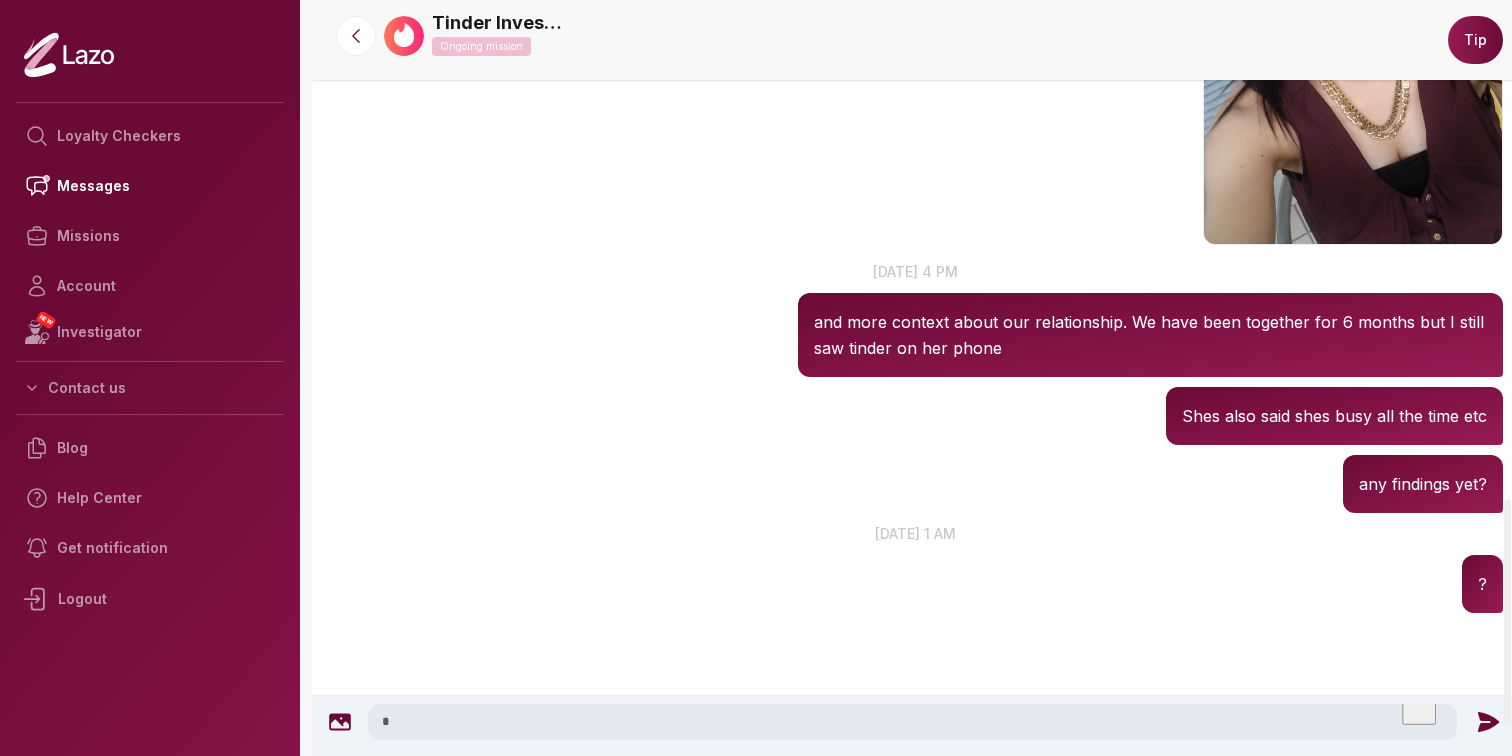 scroll, scrollTop: 1681, scrollLeft: 0, axis: vertical 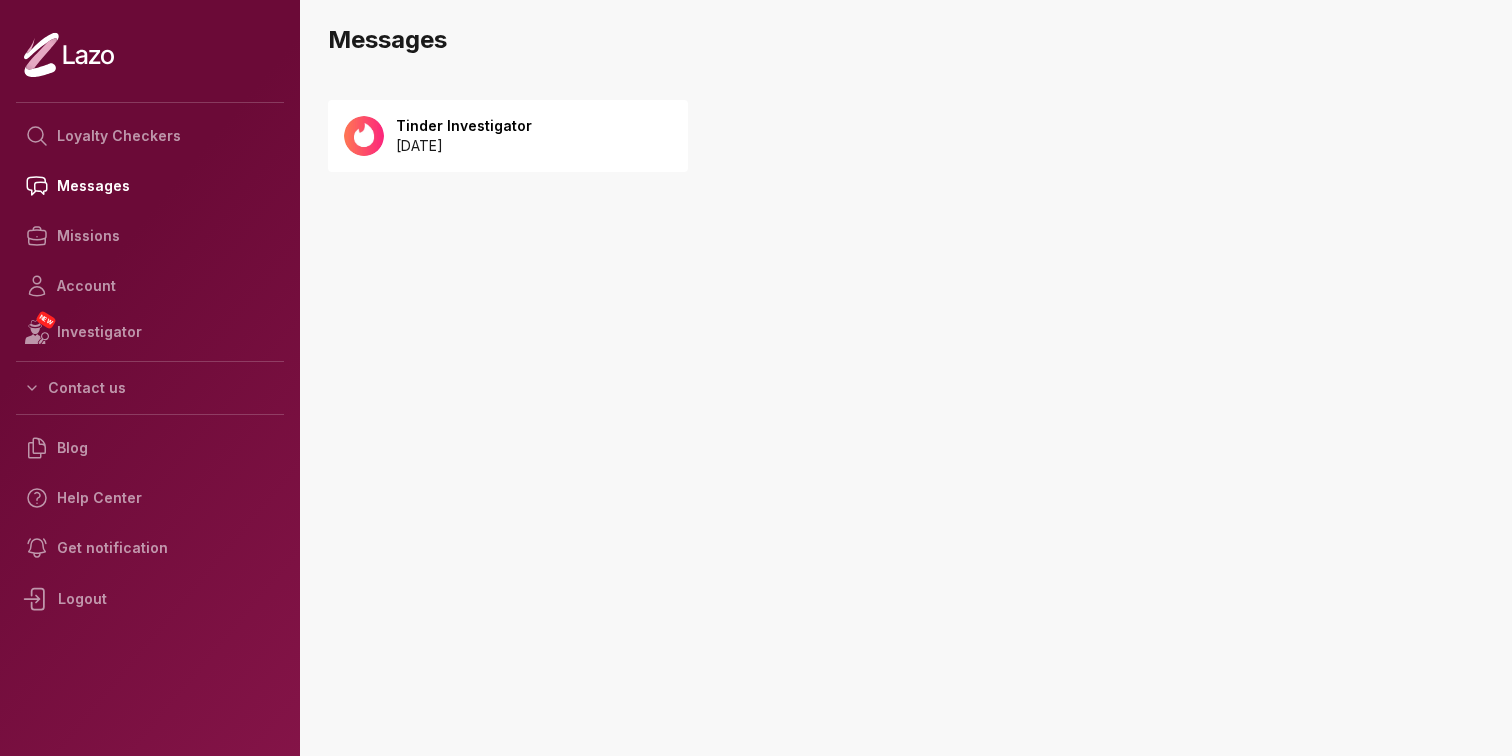 click on "Tinder Investigator 2025 July 20" at bounding box center [508, 136] 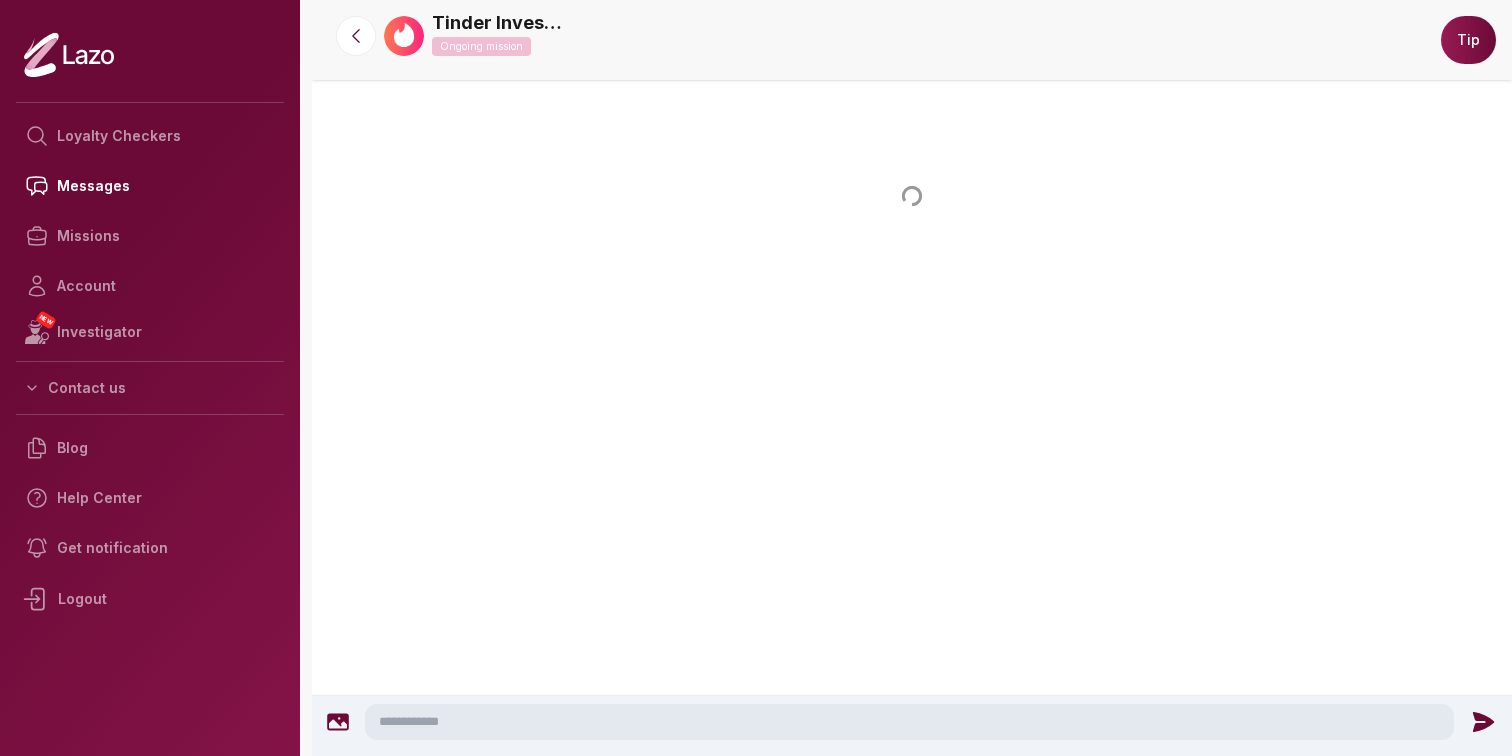 scroll, scrollTop: 0, scrollLeft: 0, axis: both 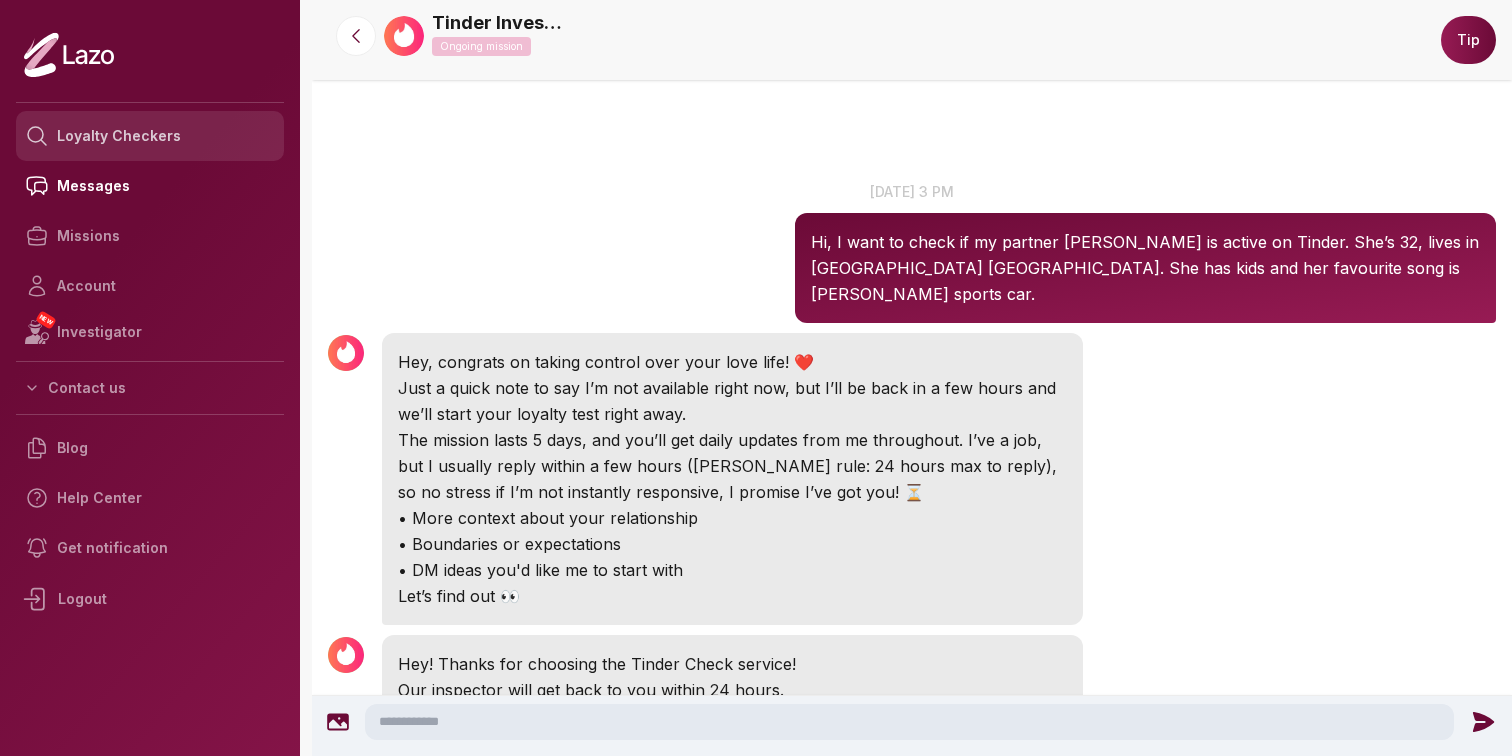 click on "Loyalty Checkers" at bounding box center [150, 136] 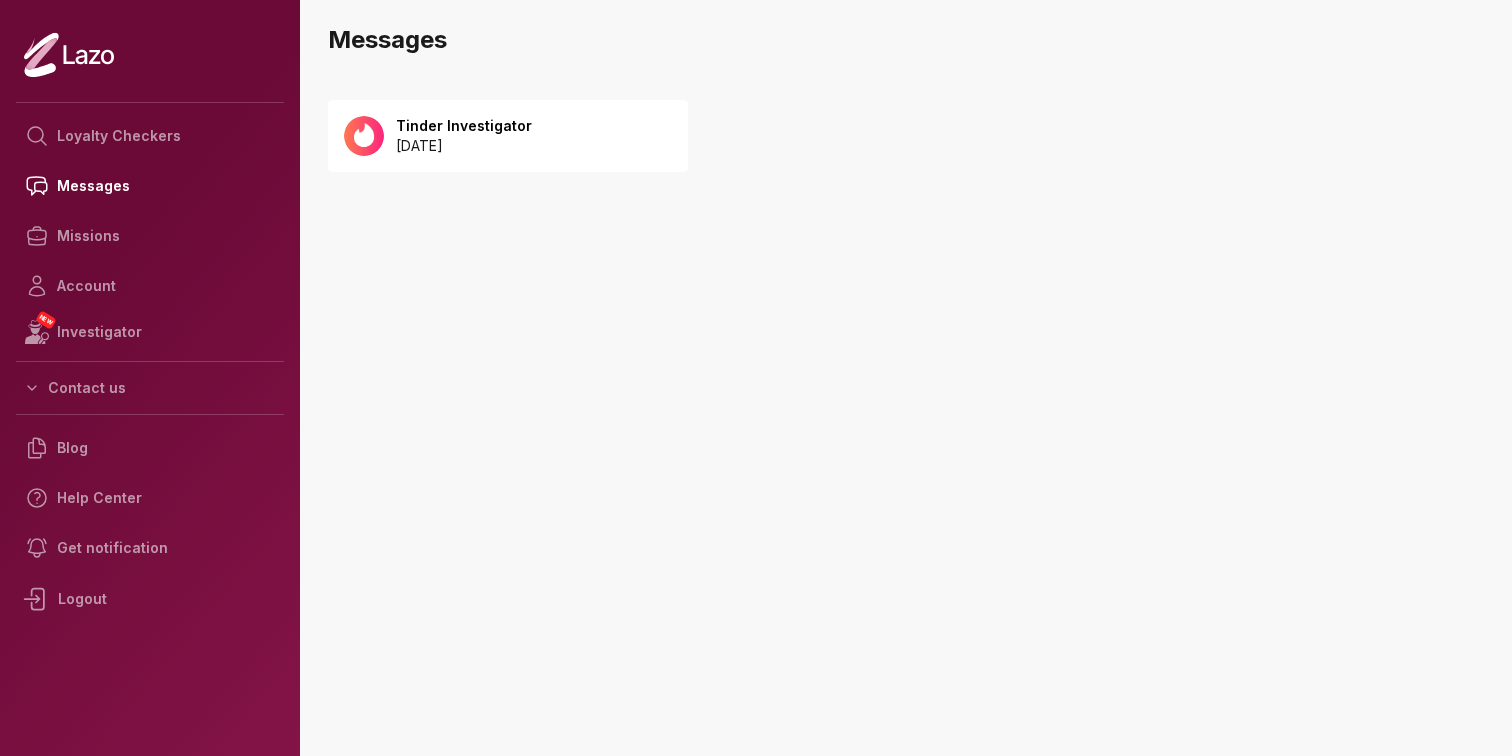 scroll, scrollTop: 0, scrollLeft: 0, axis: both 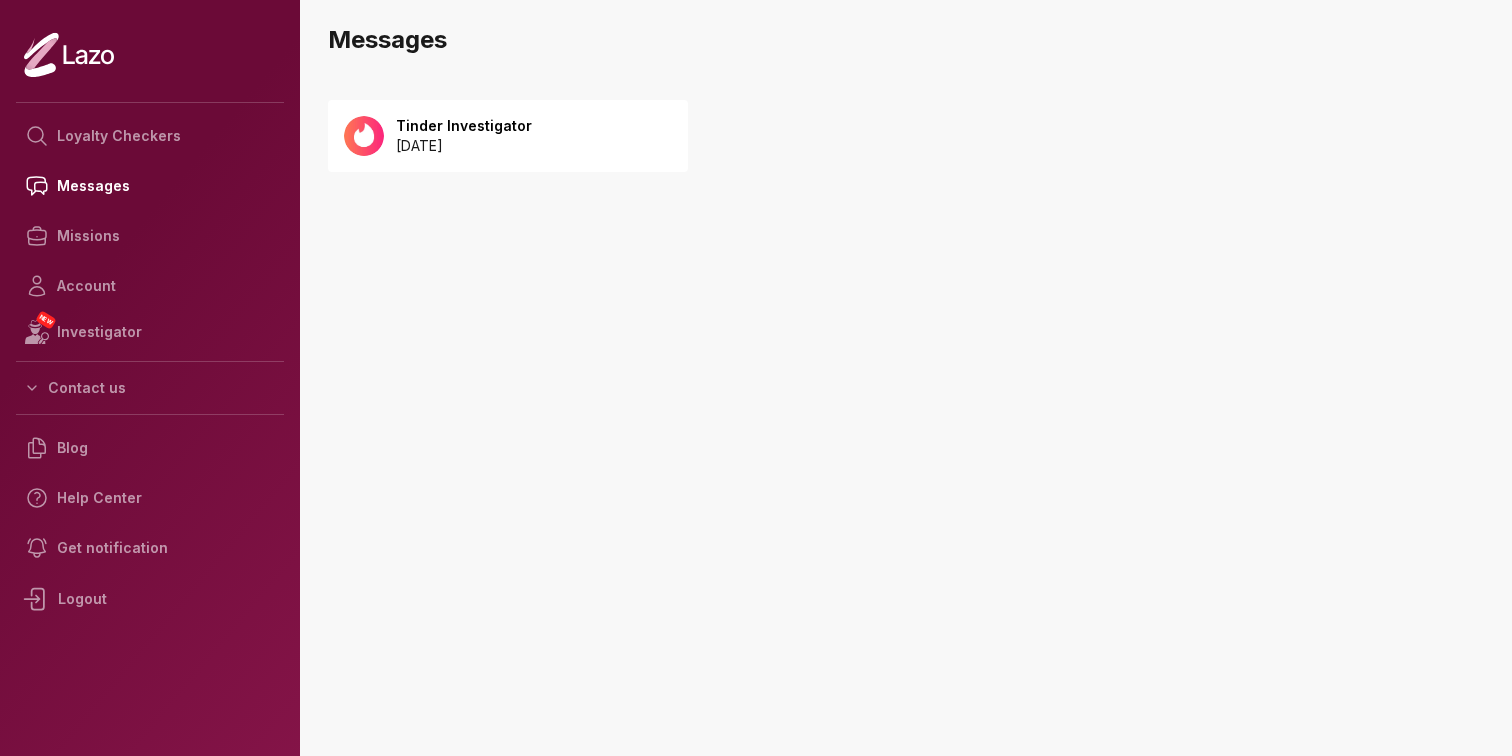 click on "Tinder Investigator [DATE]" at bounding box center [508, 136] 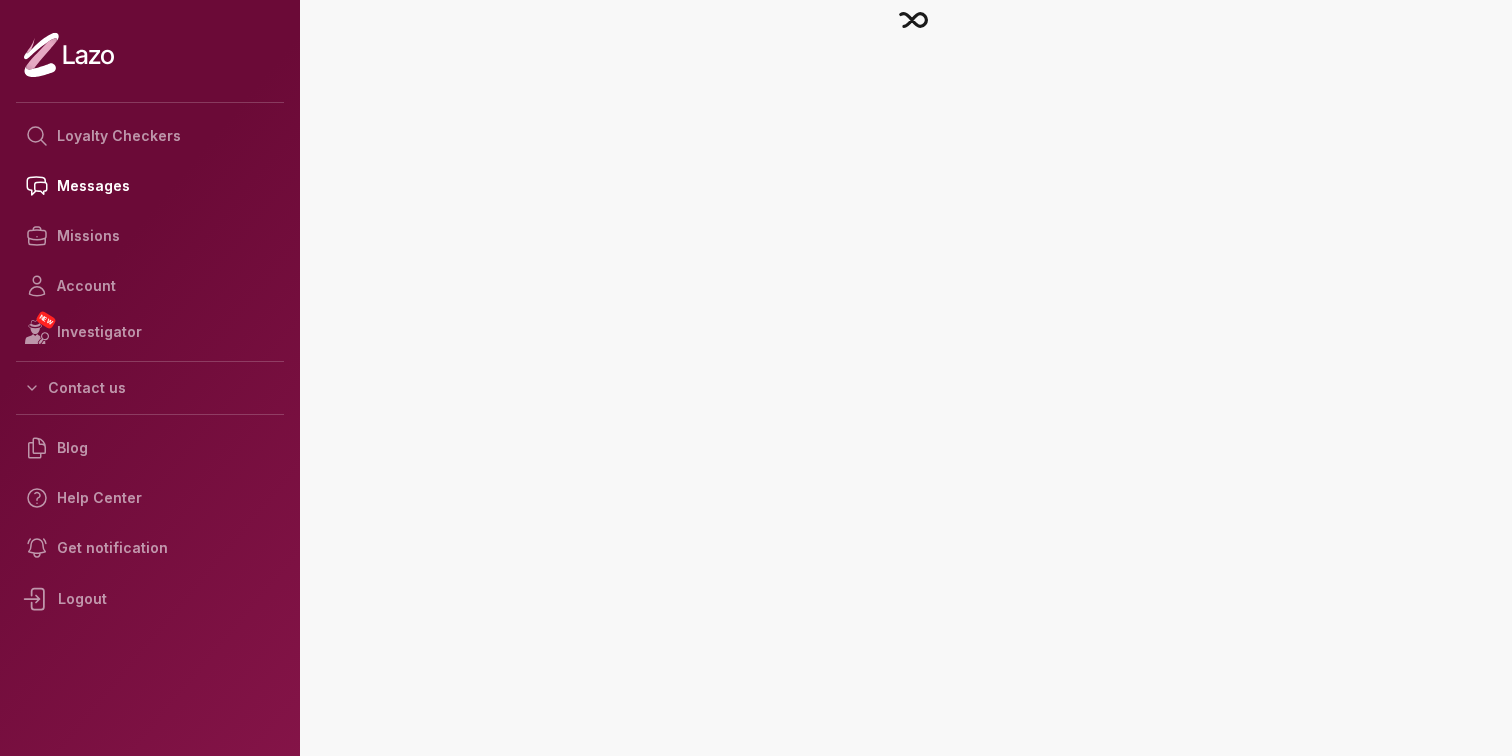 scroll, scrollTop: 0, scrollLeft: 0, axis: both 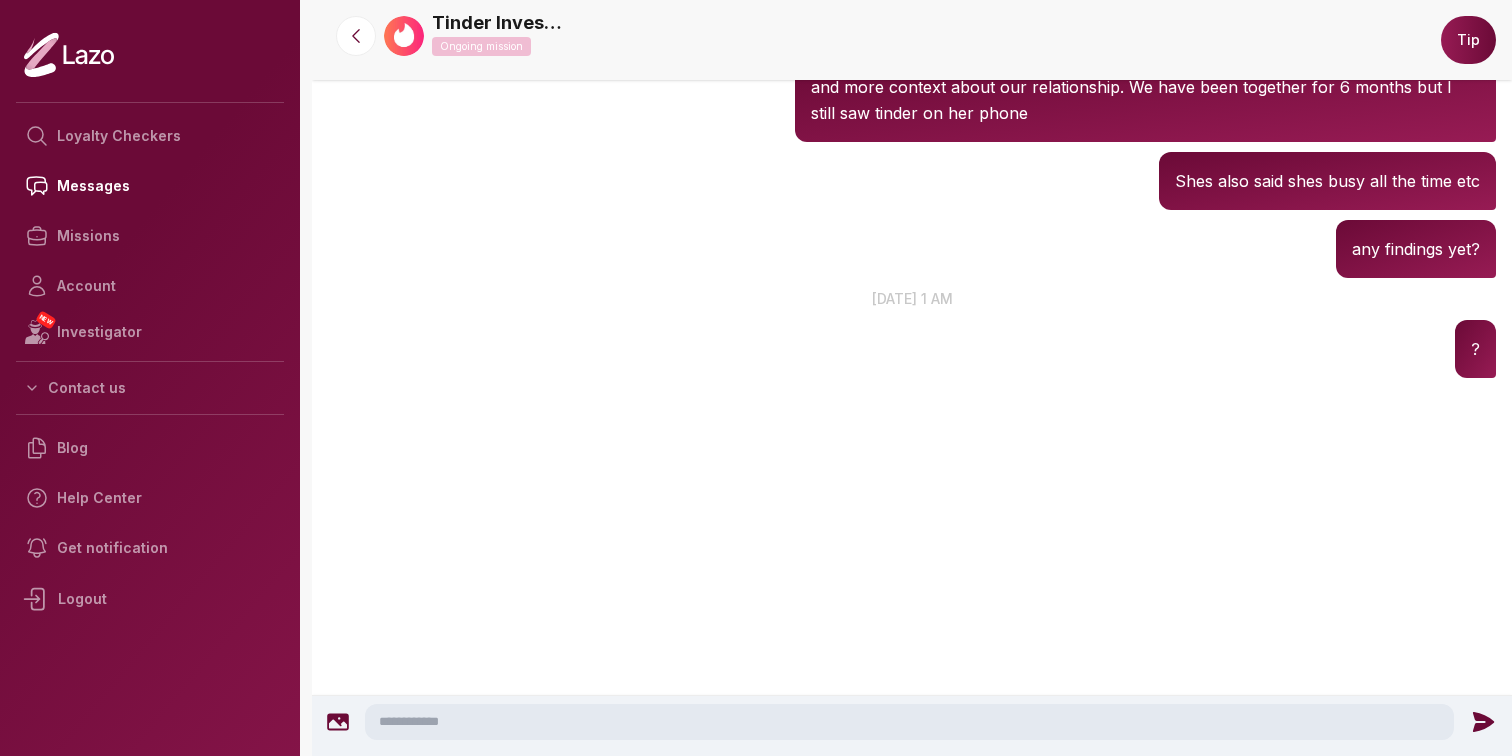 click 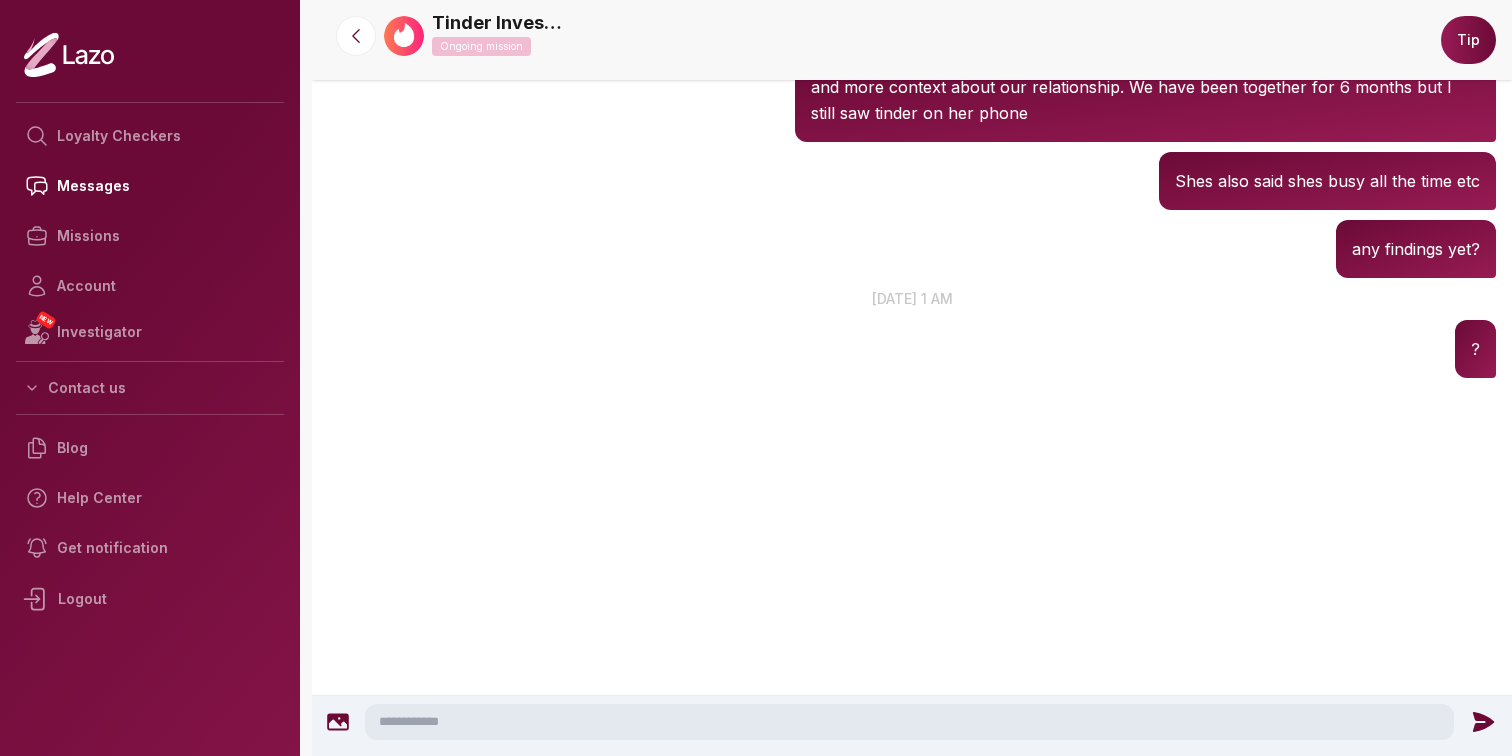 scroll, scrollTop: 1681, scrollLeft: 0, axis: vertical 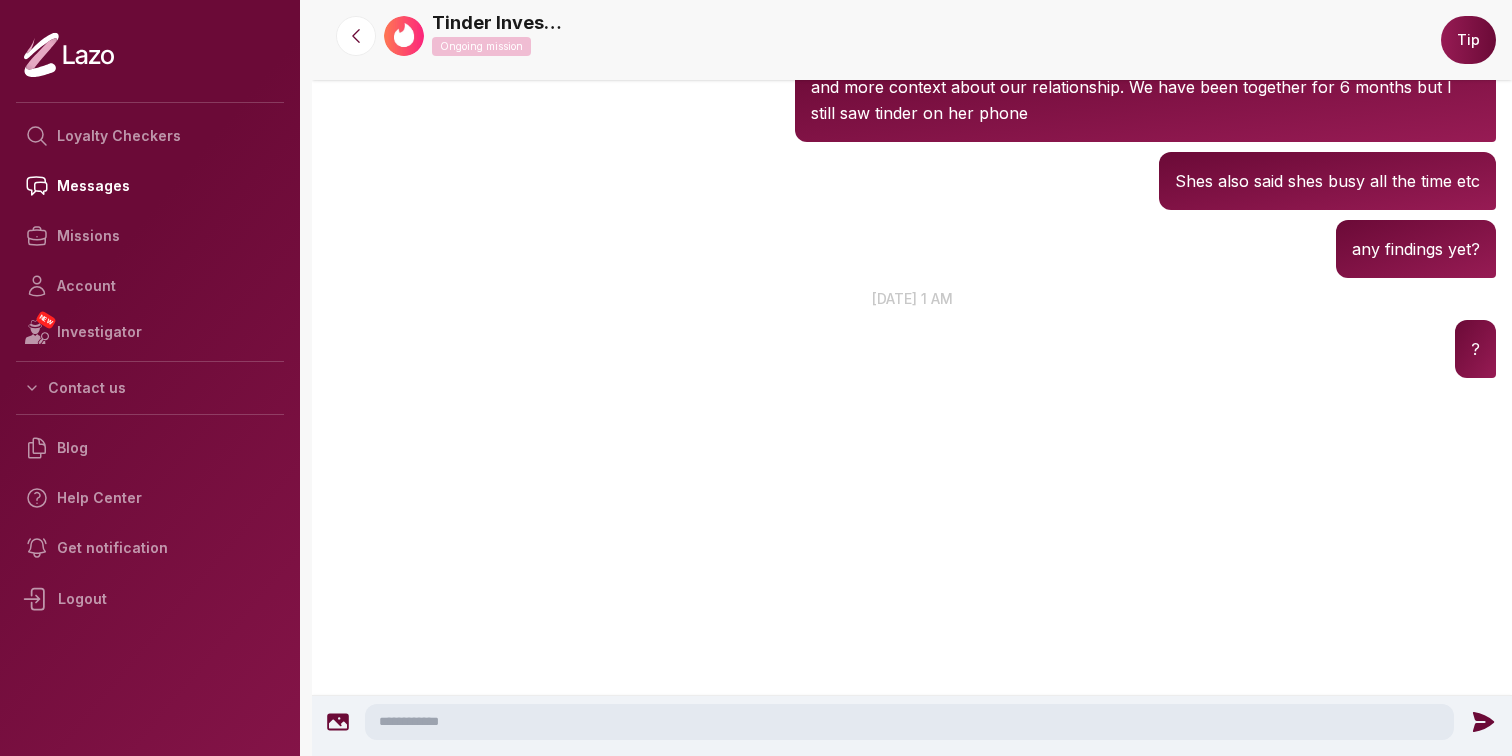 click 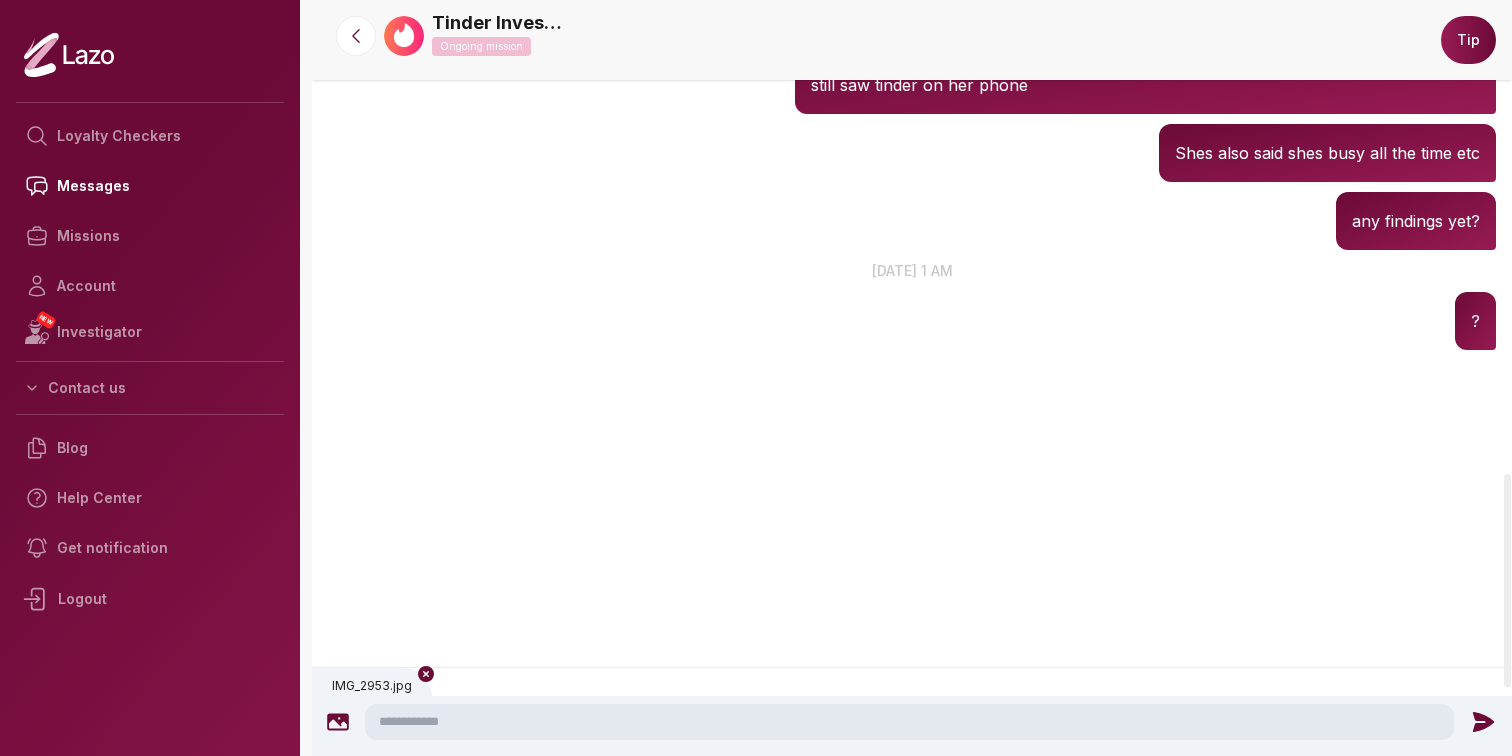 click 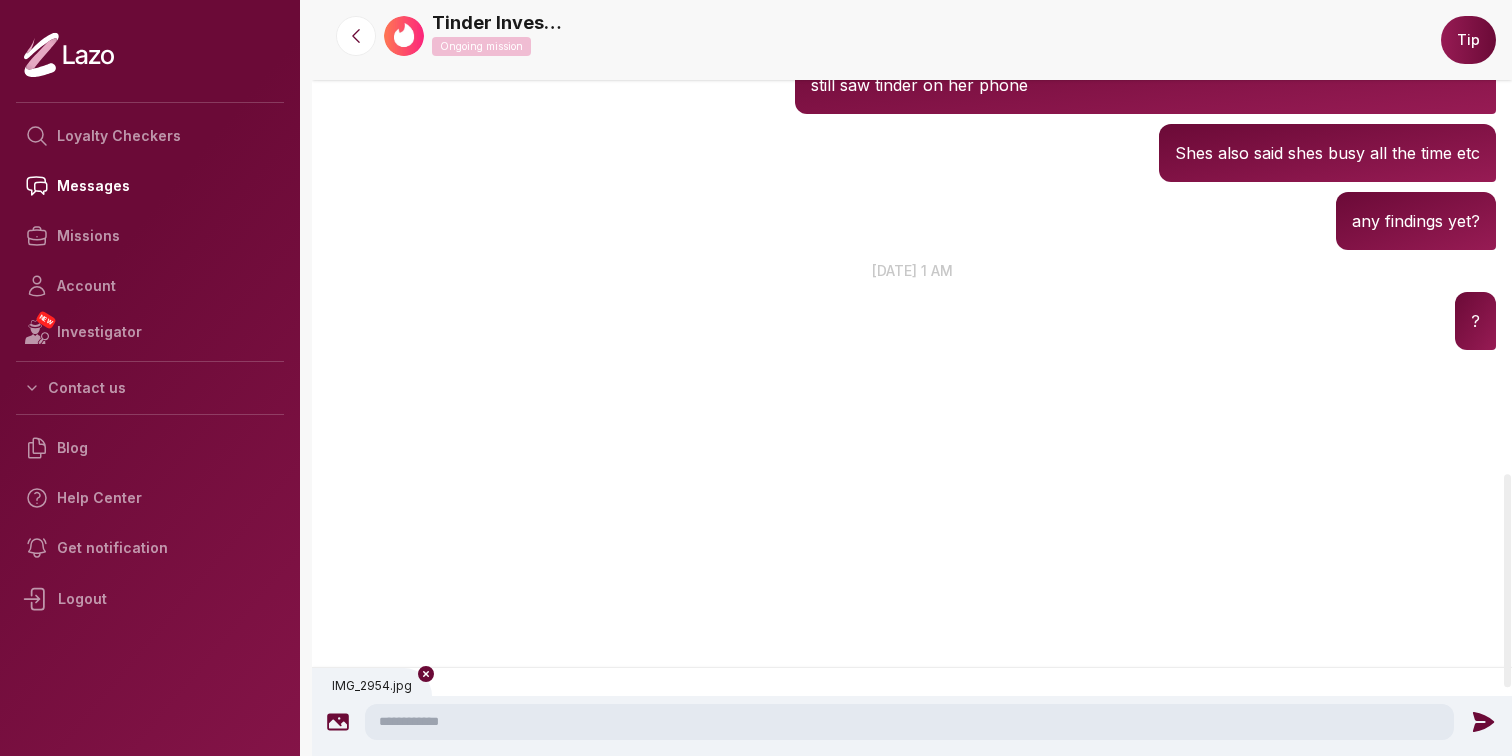 click 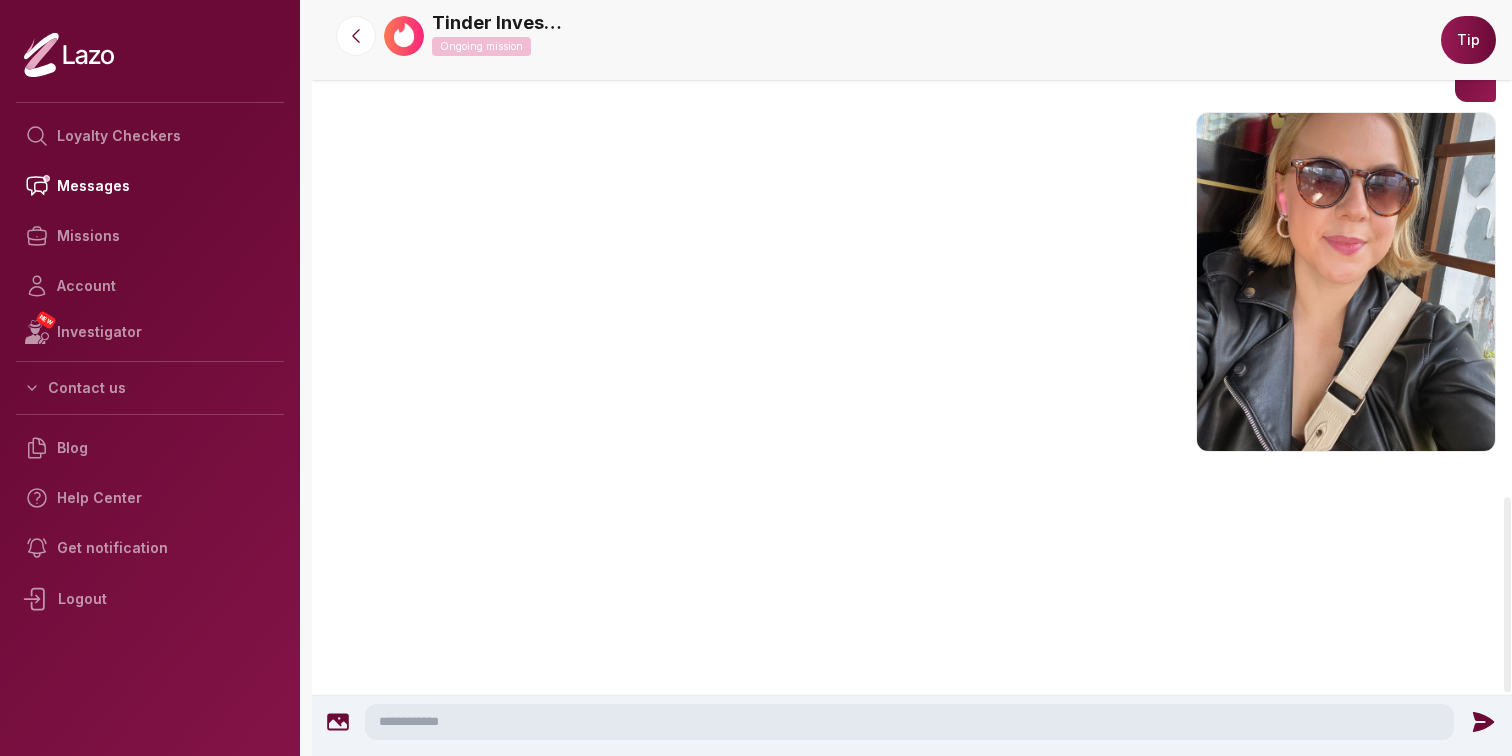 scroll, scrollTop: 1922, scrollLeft: 0, axis: vertical 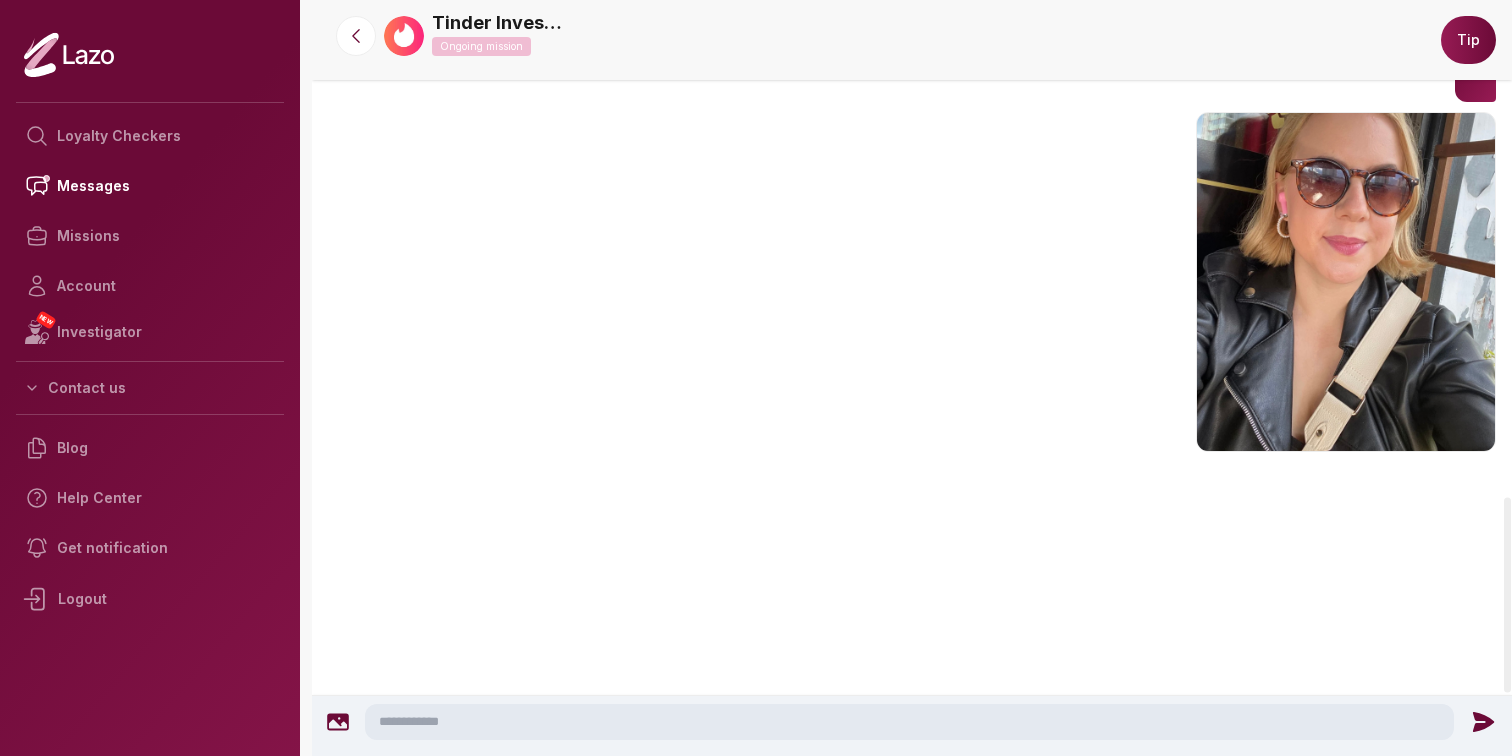 click at bounding box center [338, 722] 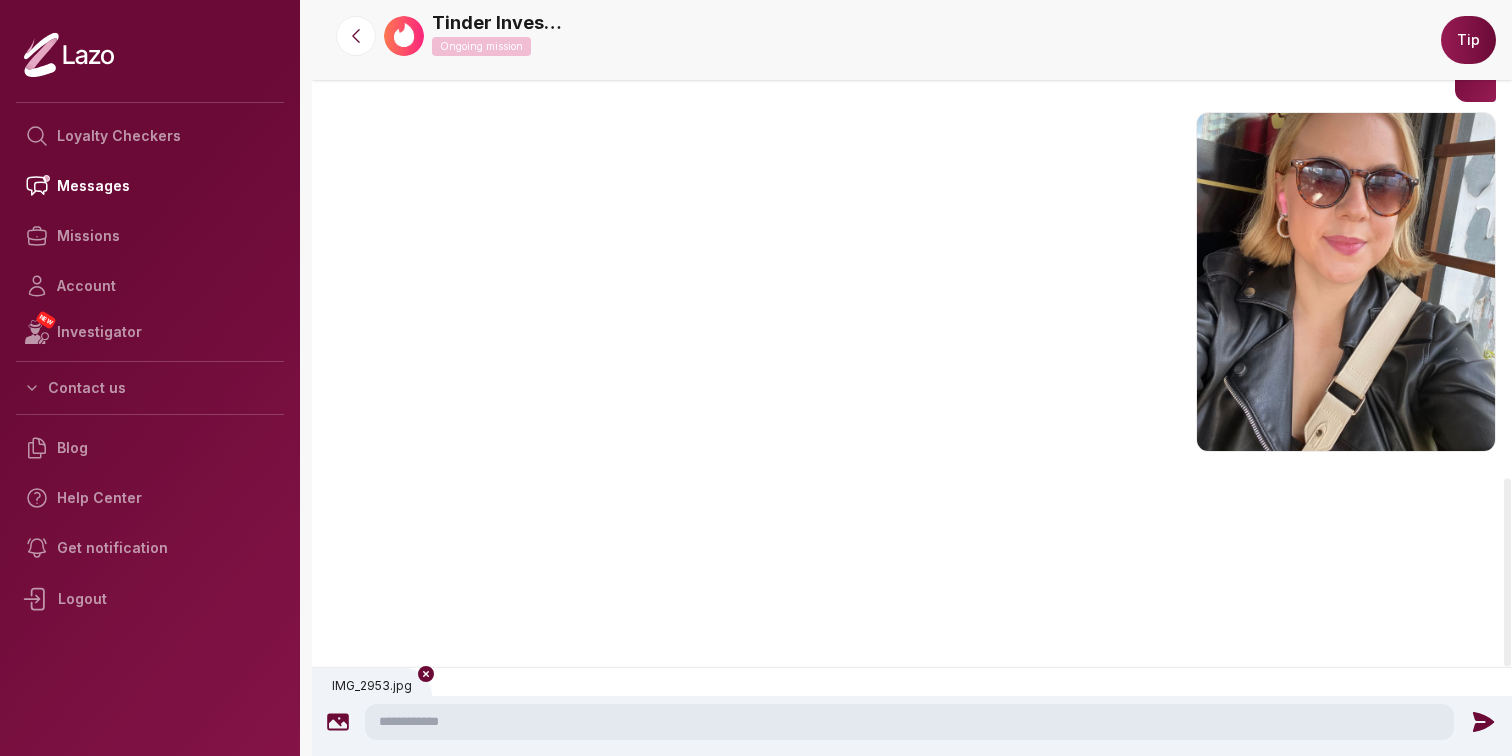 click at bounding box center [909, 722] 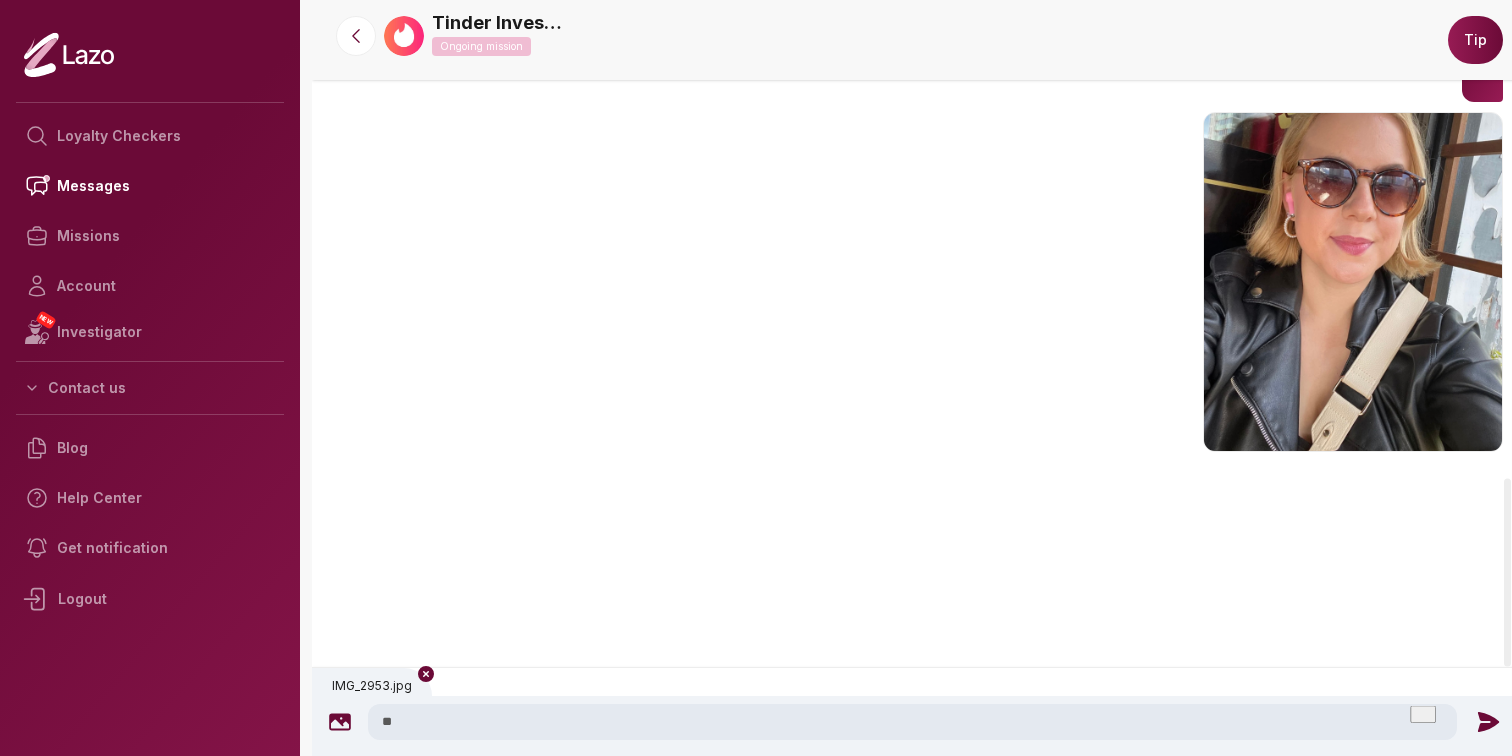 type on "*" 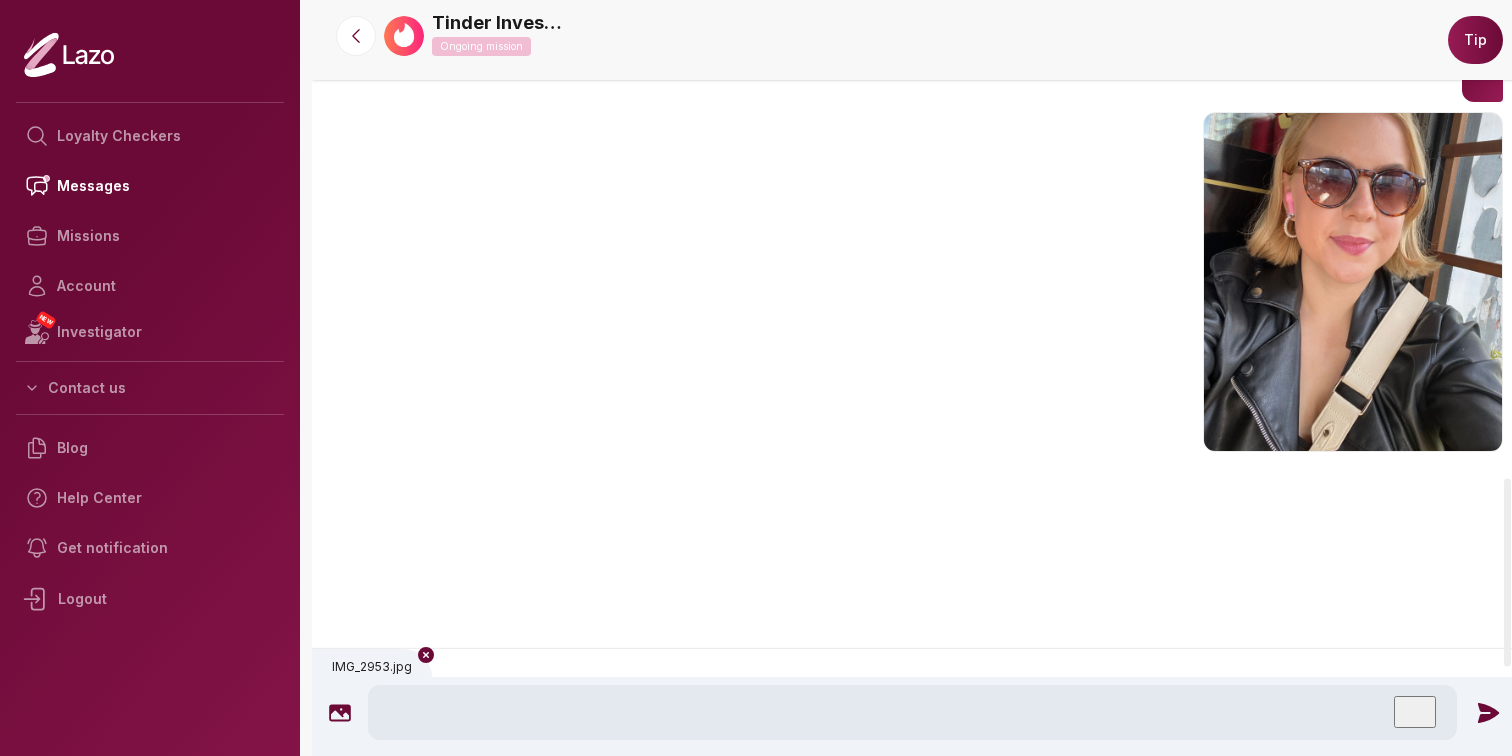 click 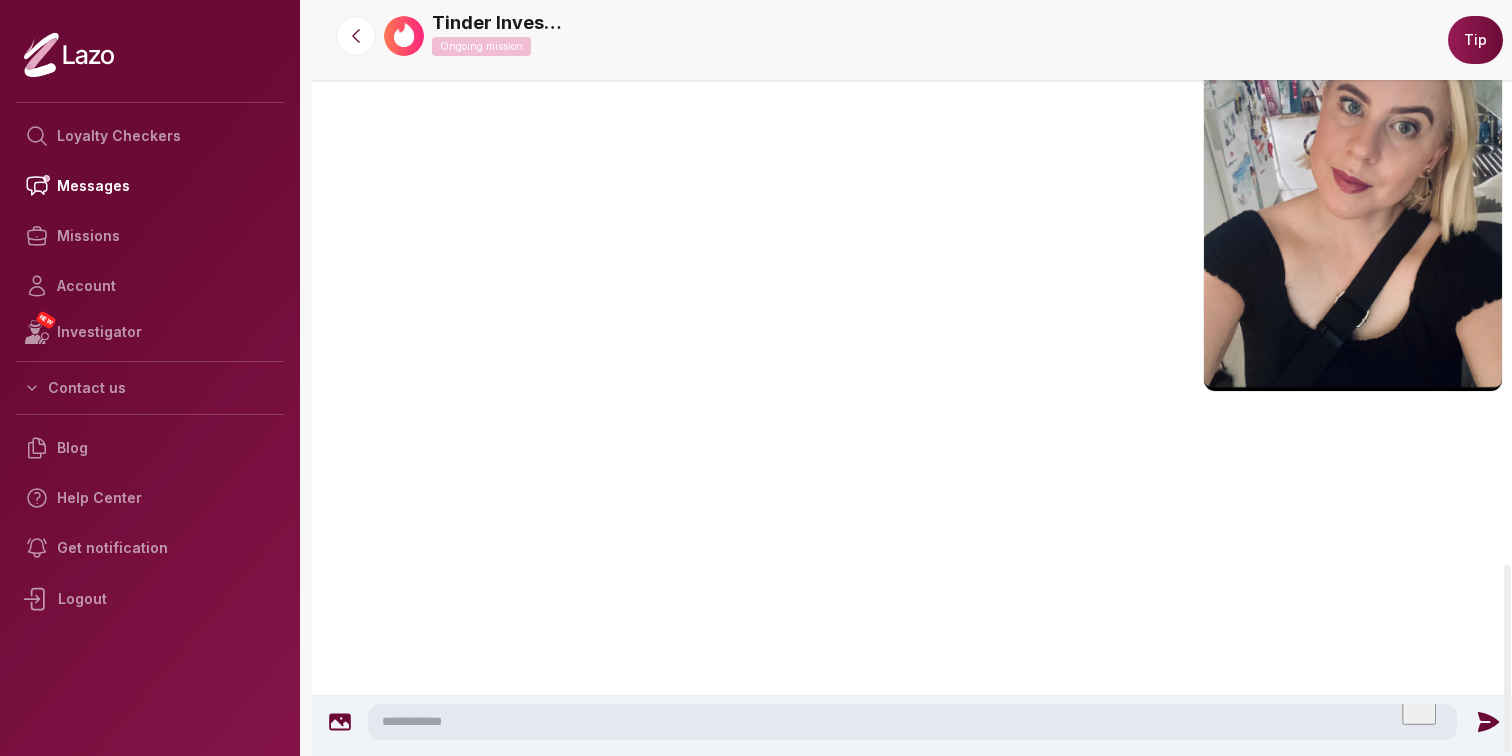 scroll, scrollTop: 2248, scrollLeft: 0, axis: vertical 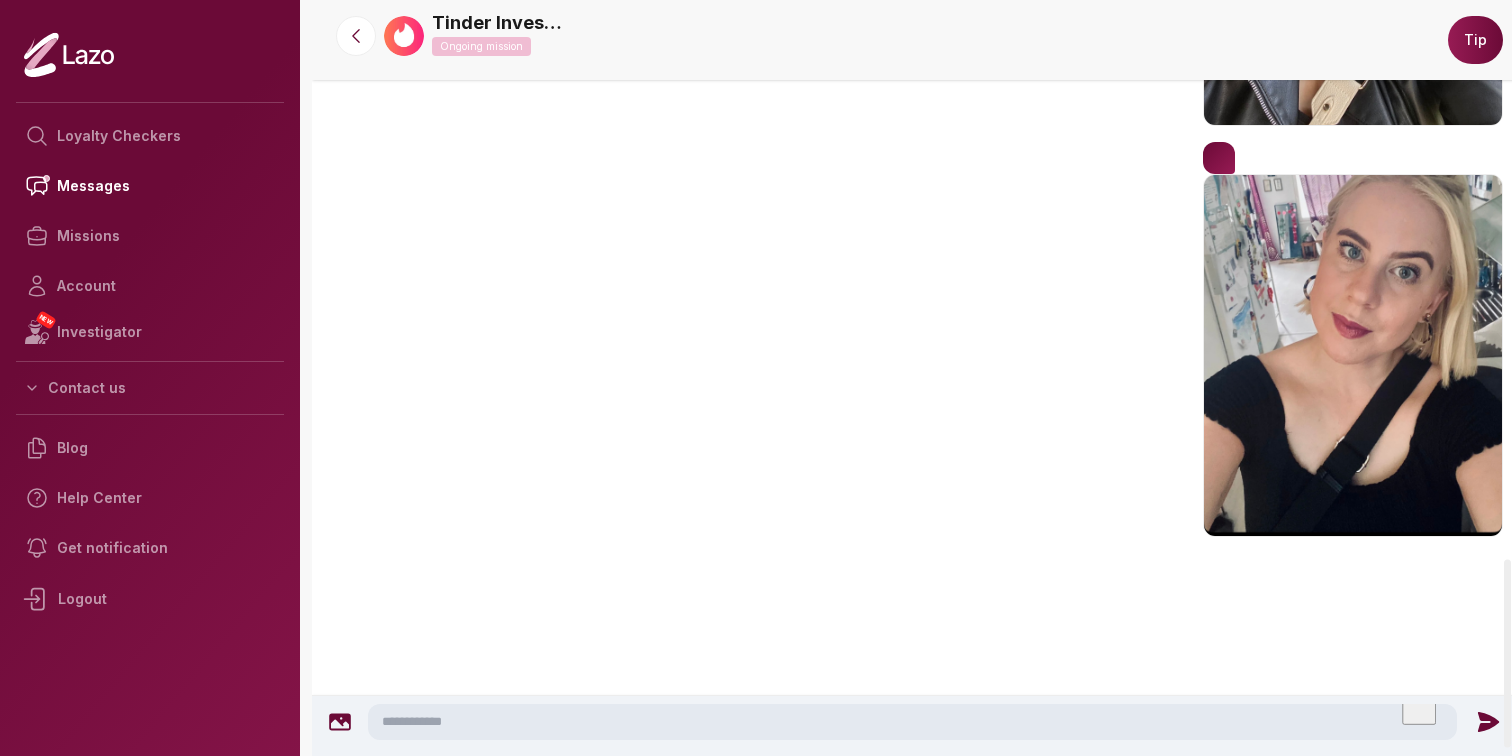 click at bounding box center [1219, 158] 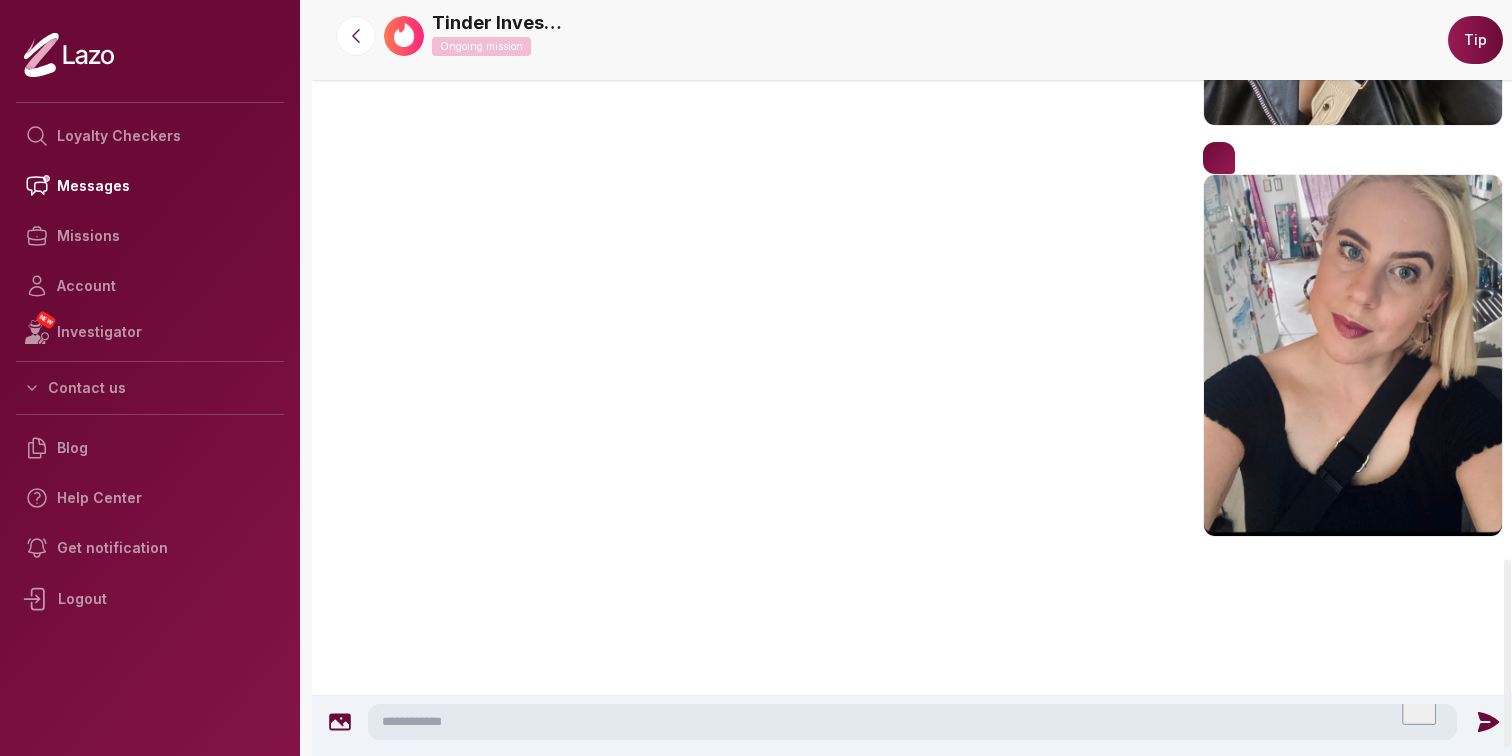 click at bounding box center [912, 722] 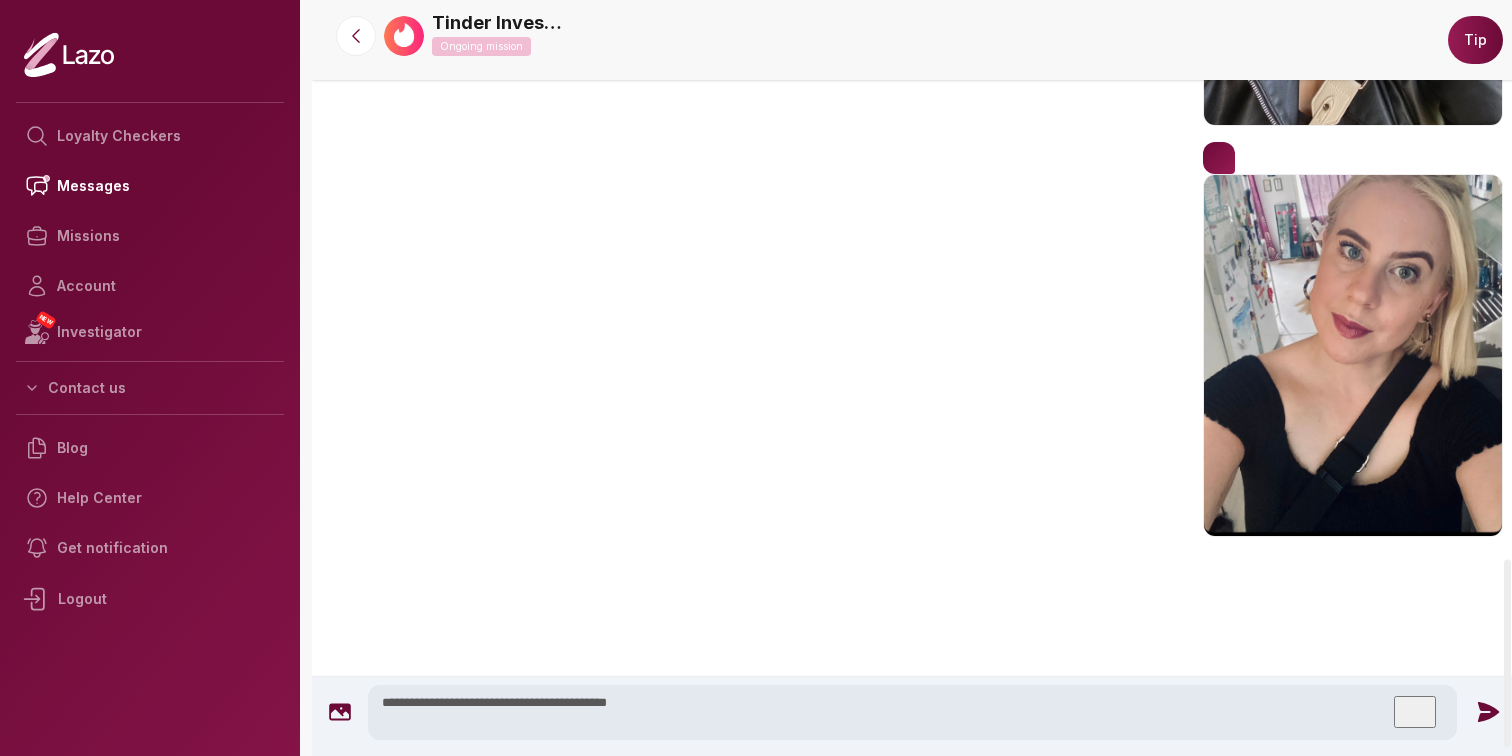 type on "**********" 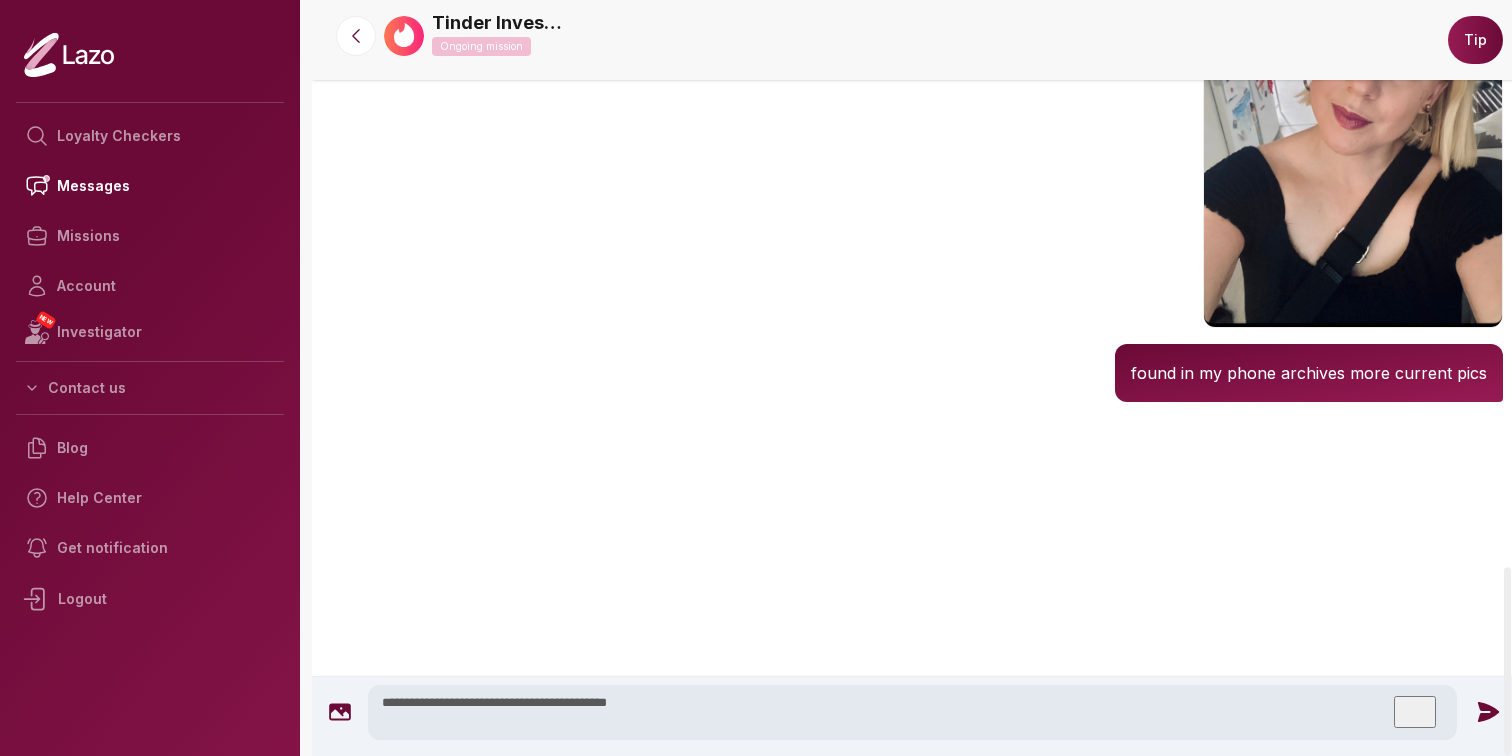type 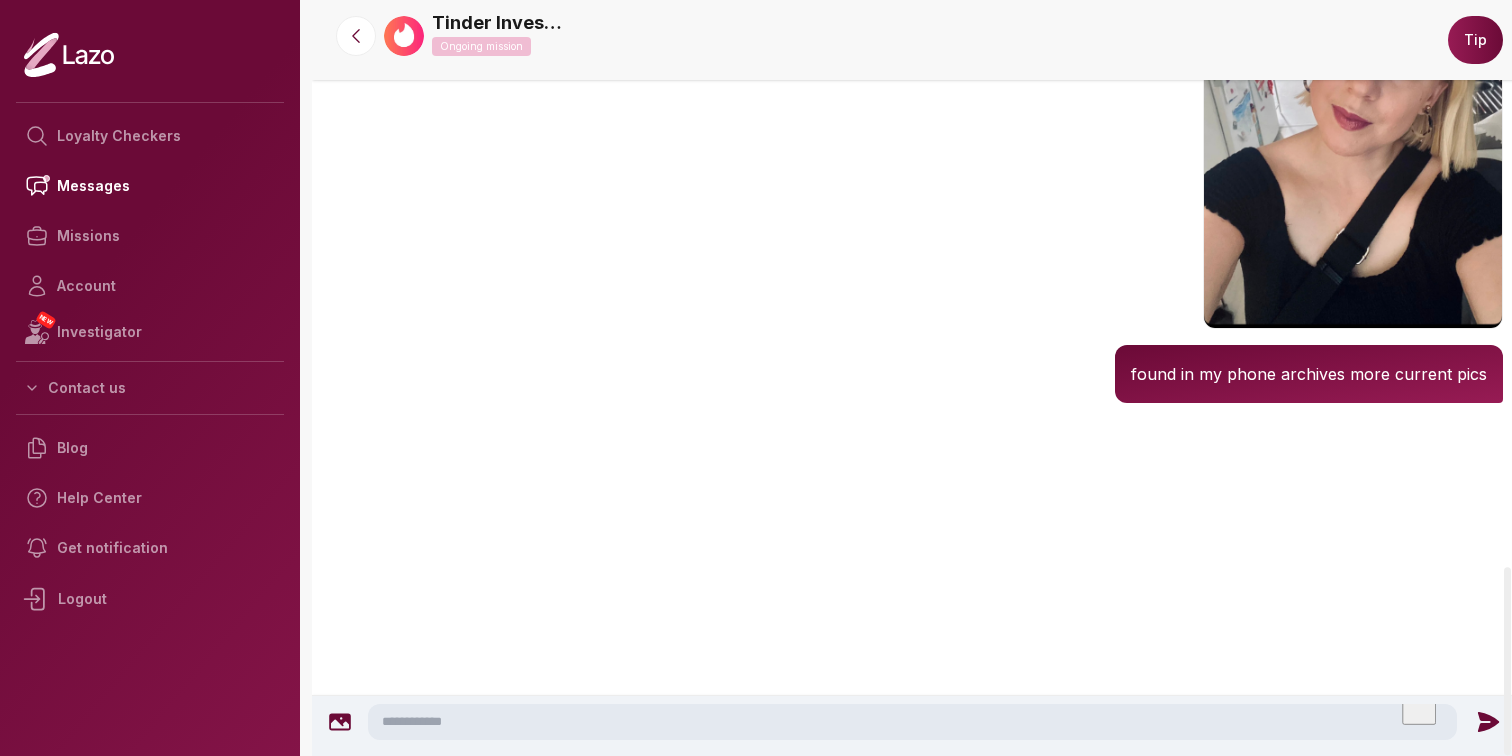 scroll, scrollTop: 2617, scrollLeft: 0, axis: vertical 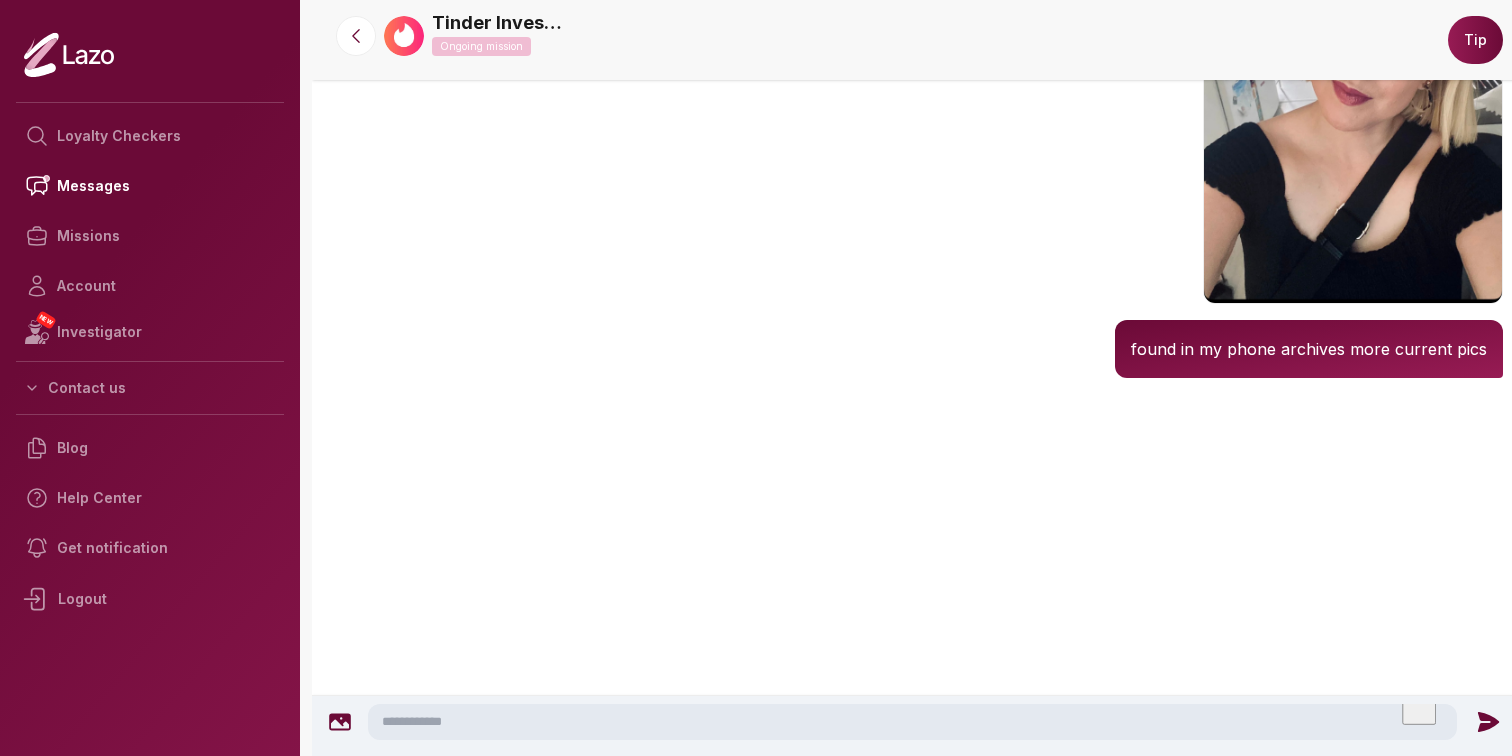 click 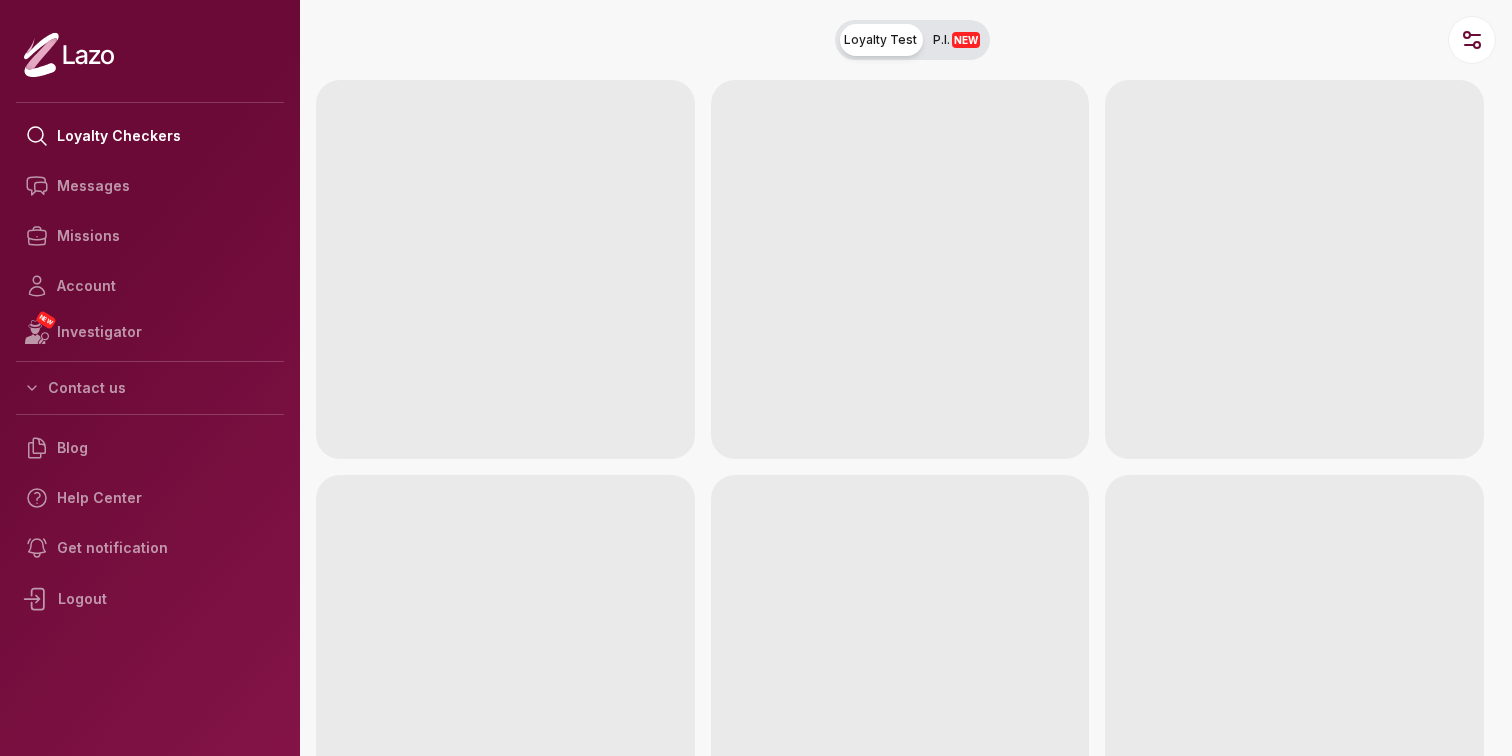 scroll, scrollTop: 0, scrollLeft: 0, axis: both 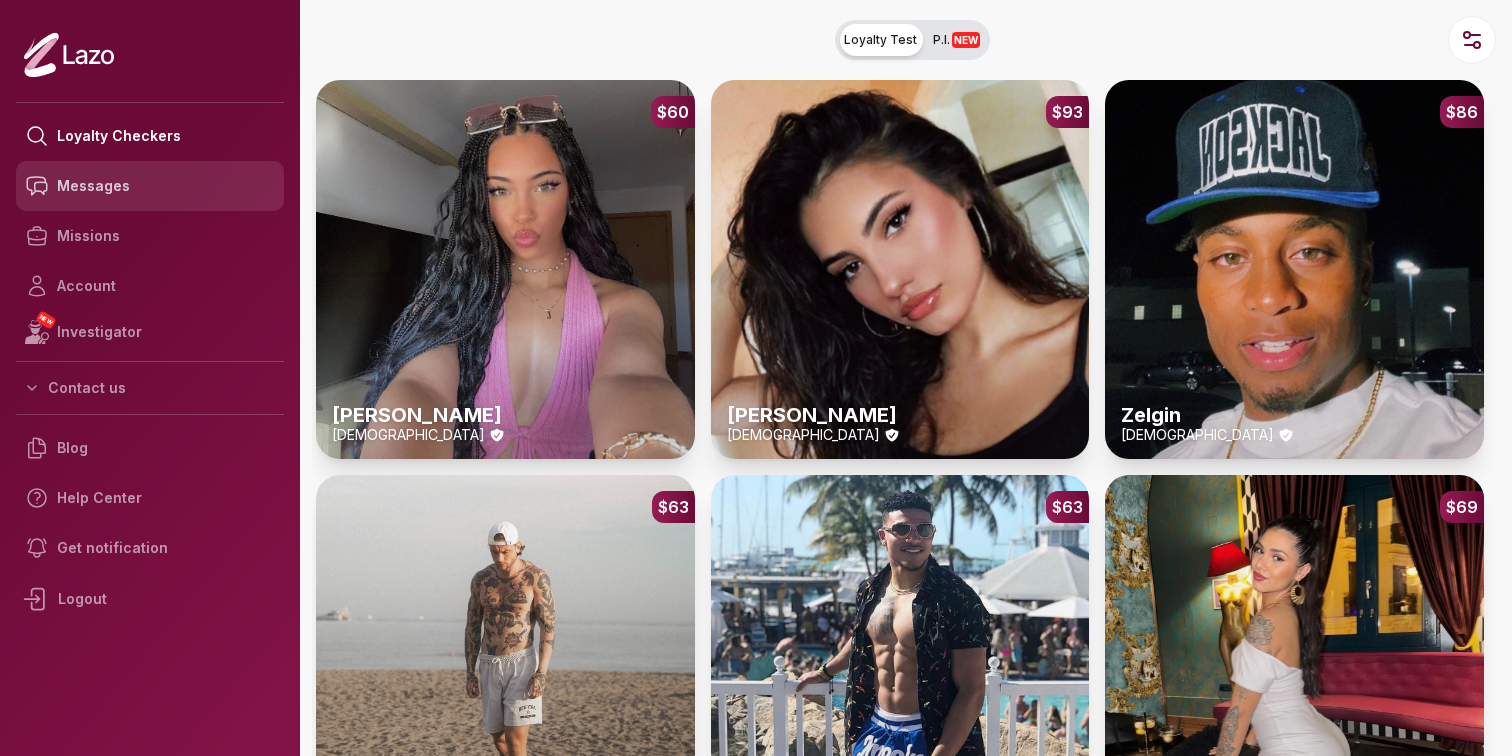 click on "Messages" at bounding box center (150, 186) 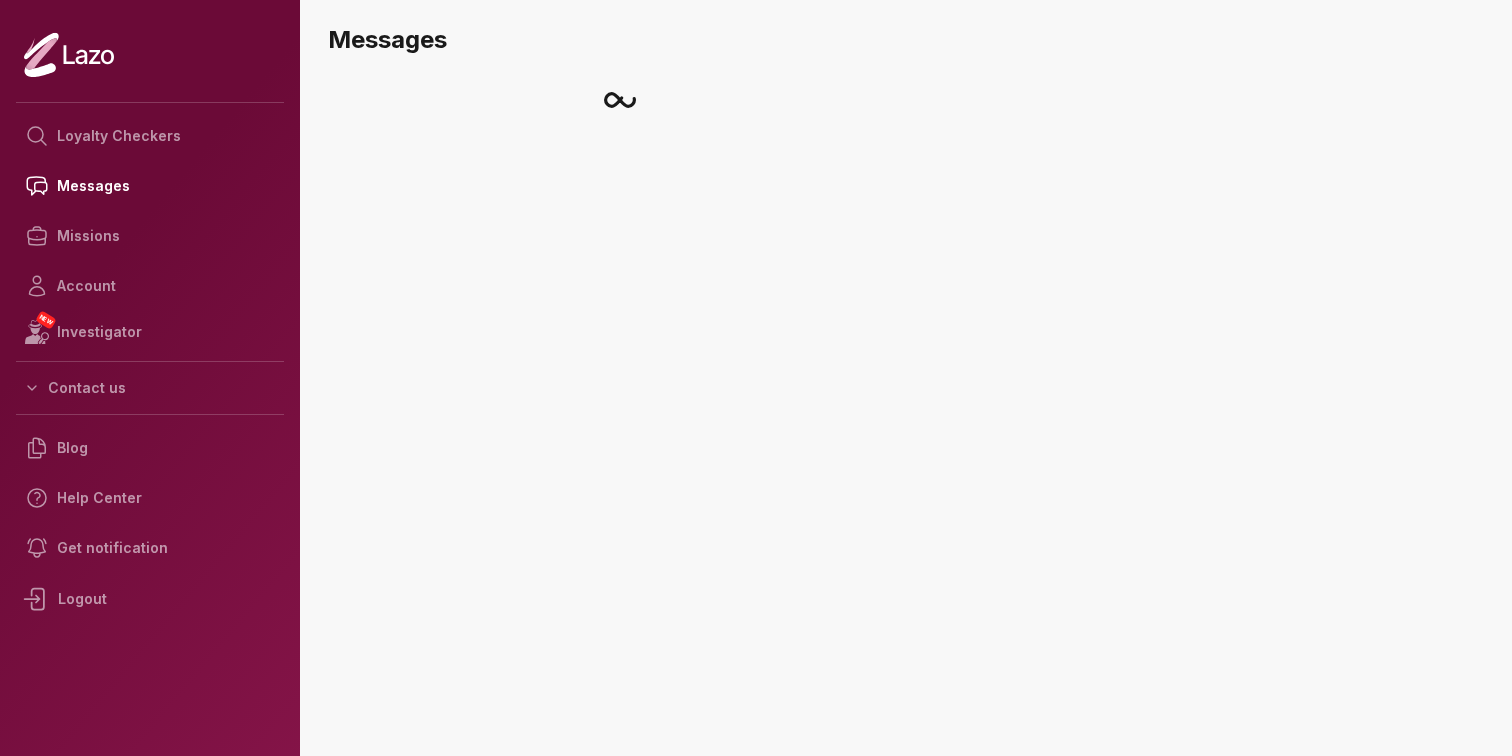 scroll, scrollTop: 0, scrollLeft: 0, axis: both 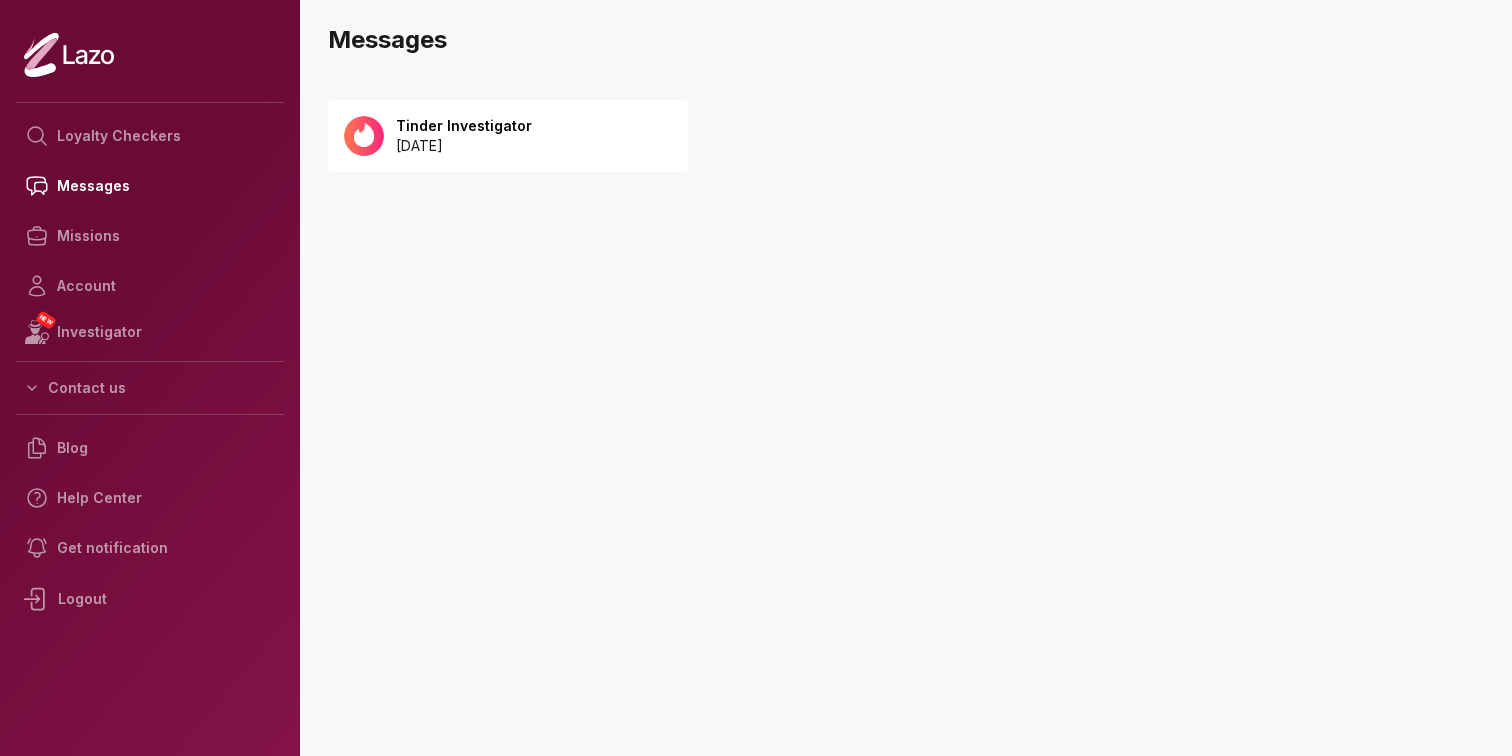 click on "2025 July 20" at bounding box center (464, 146) 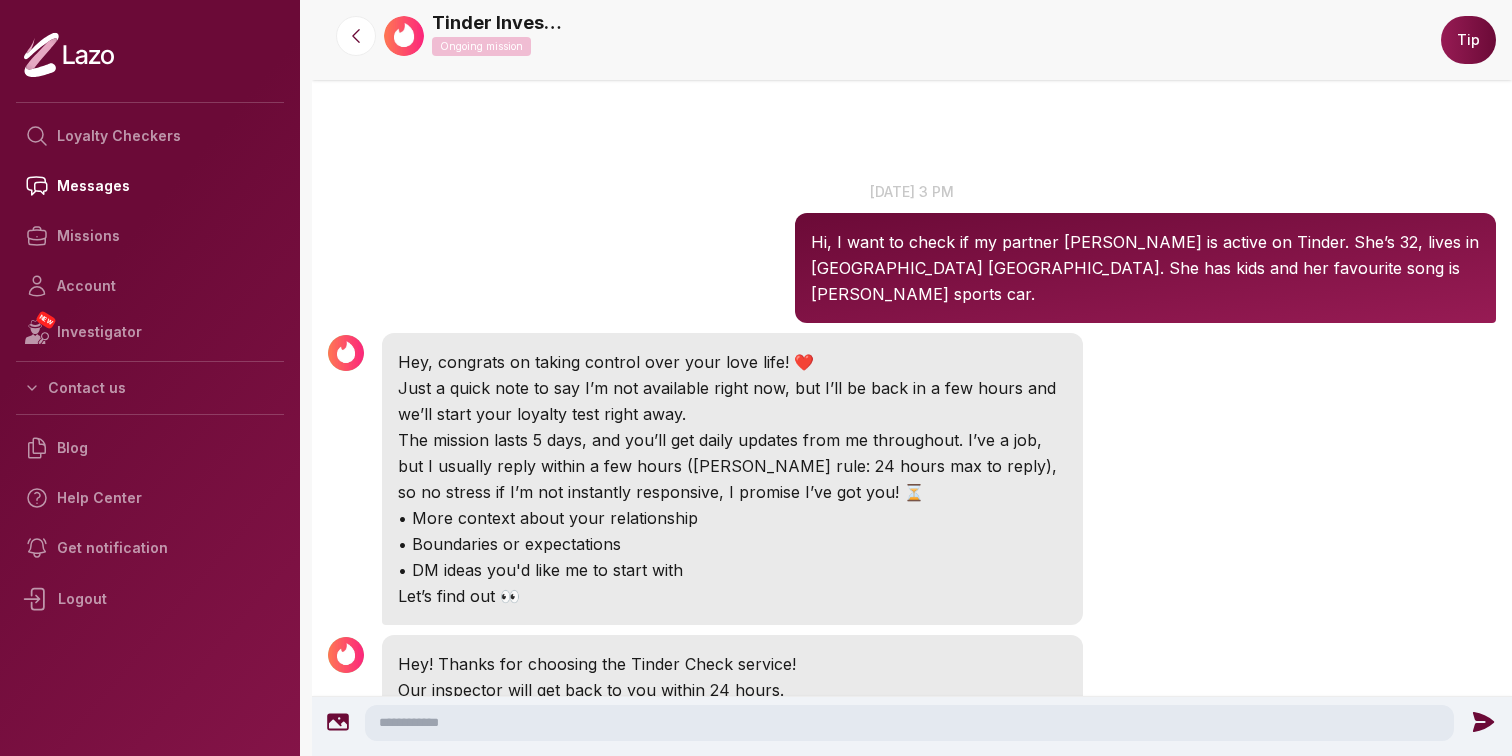 scroll, scrollTop: 0, scrollLeft: 0, axis: both 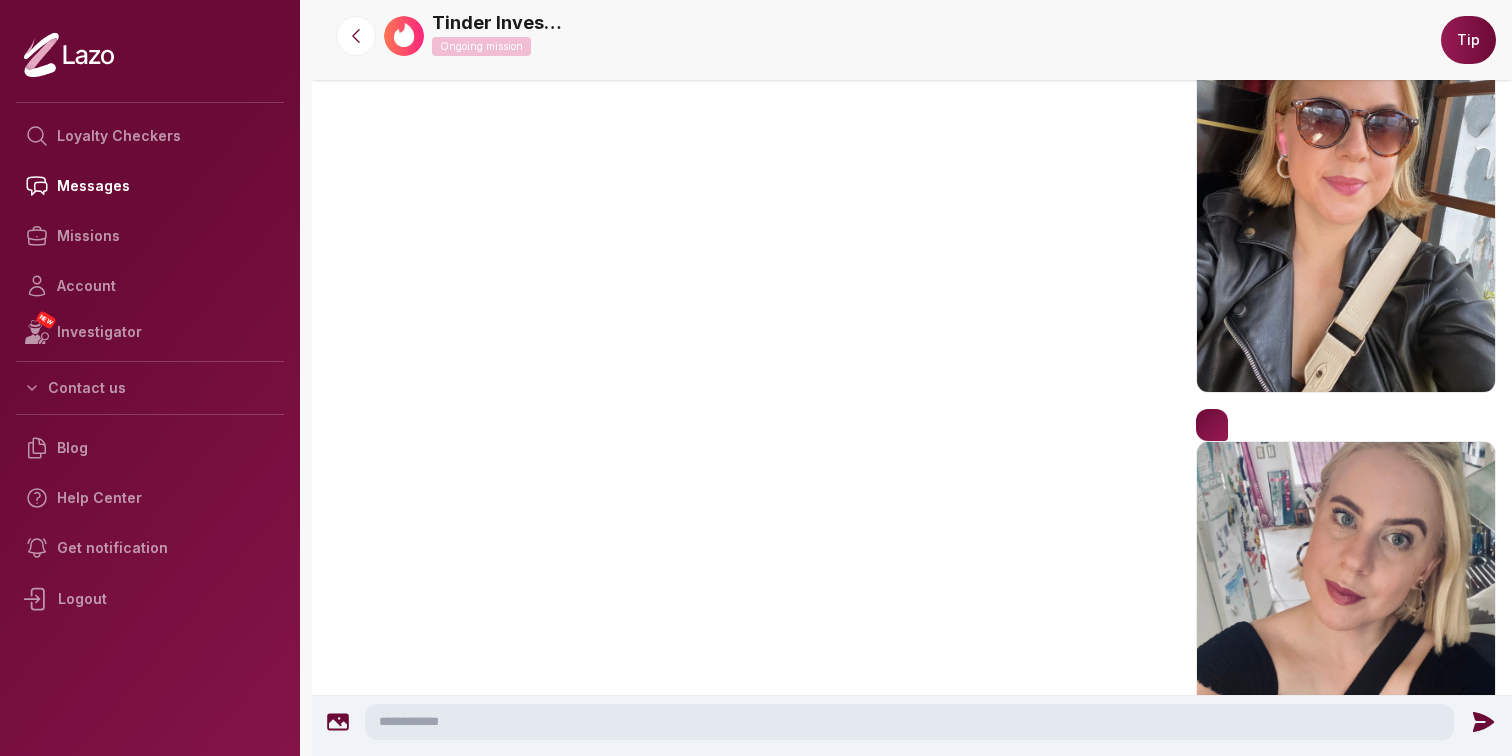 click at bounding box center [1212, 425] 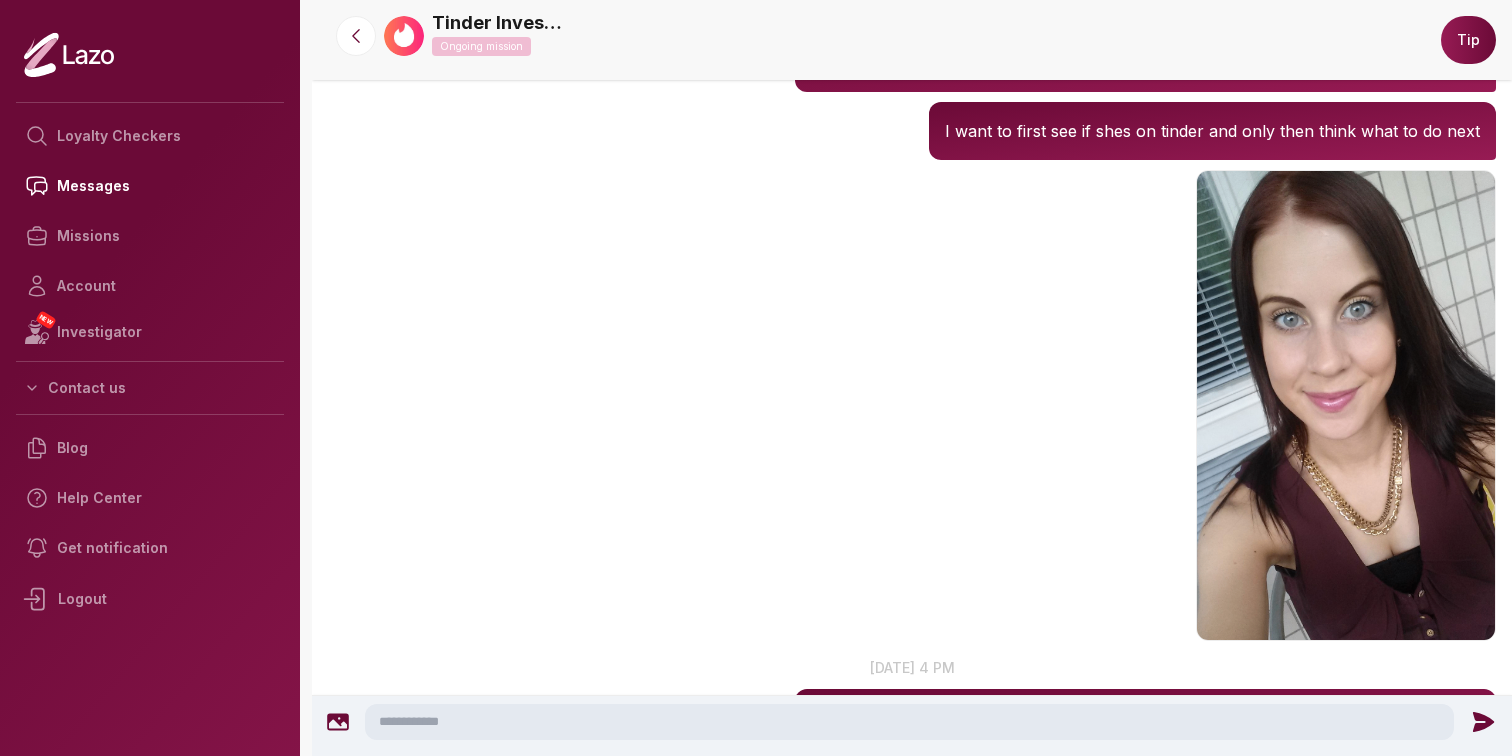 scroll, scrollTop: 1158, scrollLeft: 0, axis: vertical 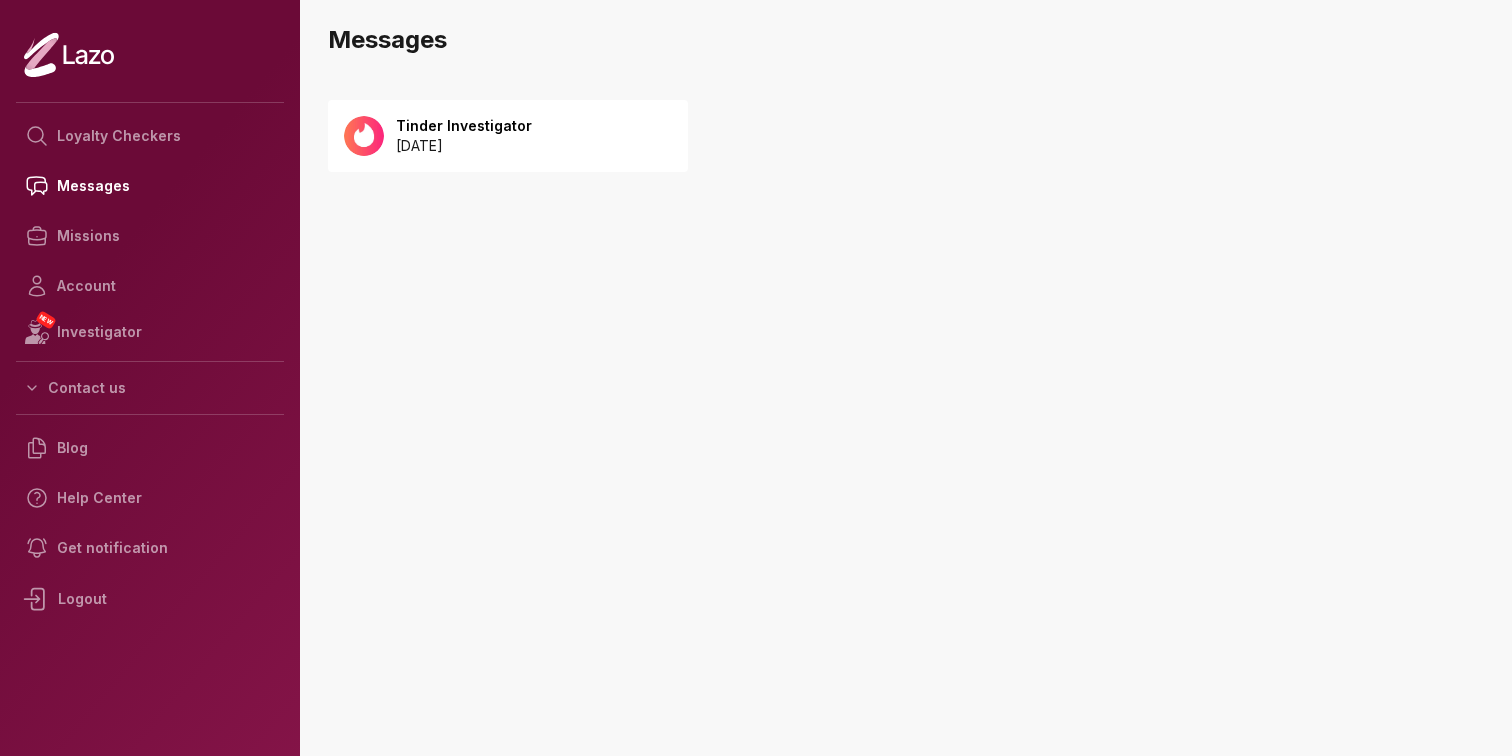 click on "Tinder Investigator 2025 July 20" at bounding box center [508, 136] 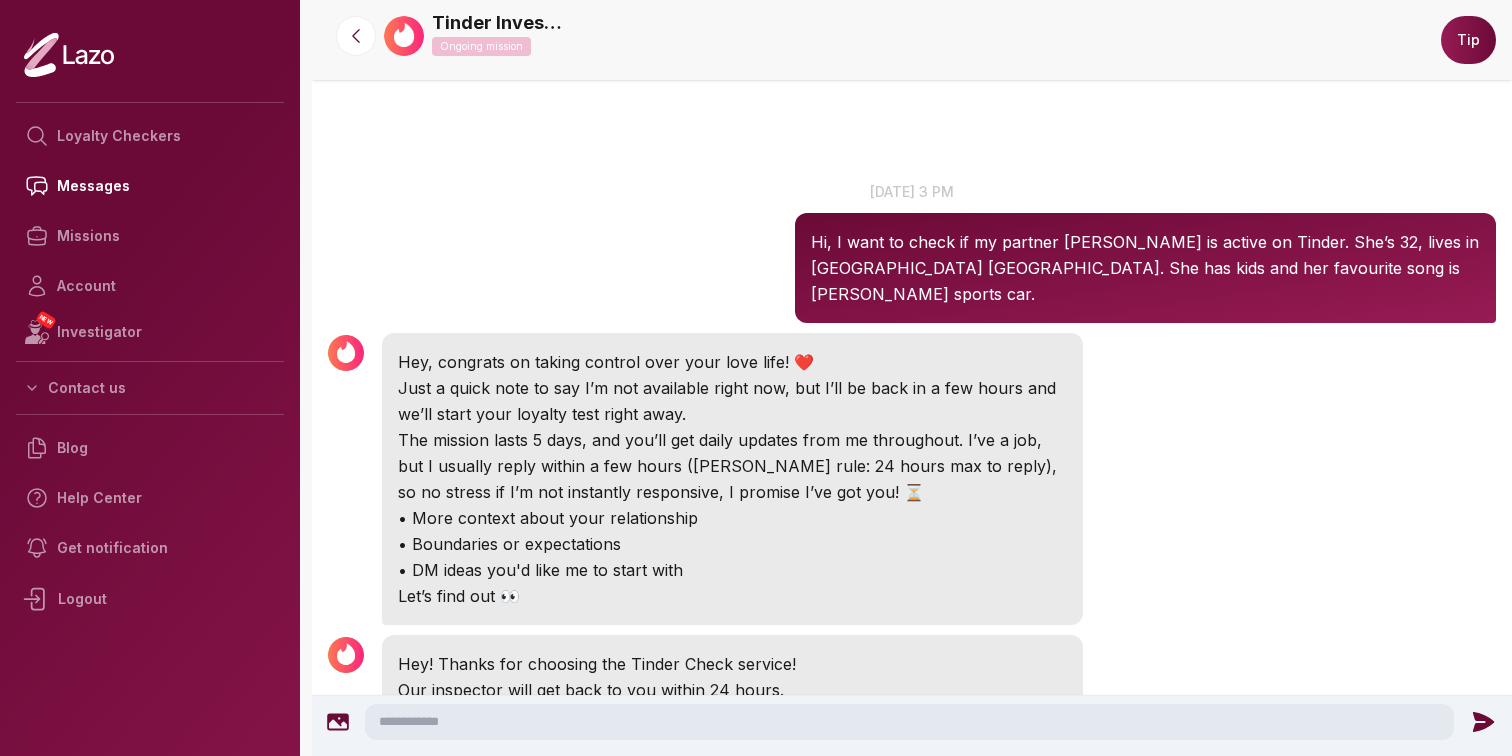 scroll, scrollTop: 0, scrollLeft: 0, axis: both 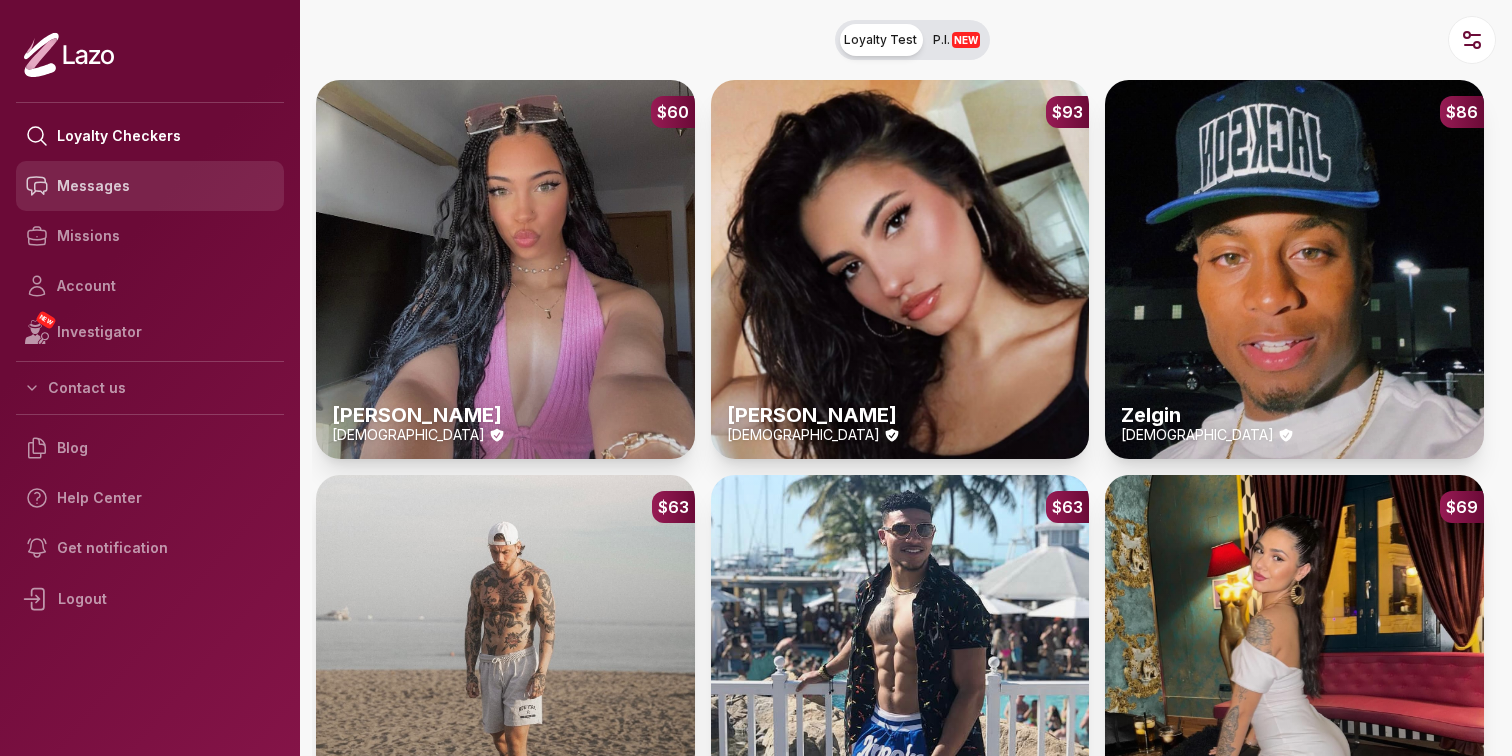 click on "Messages" at bounding box center [150, 186] 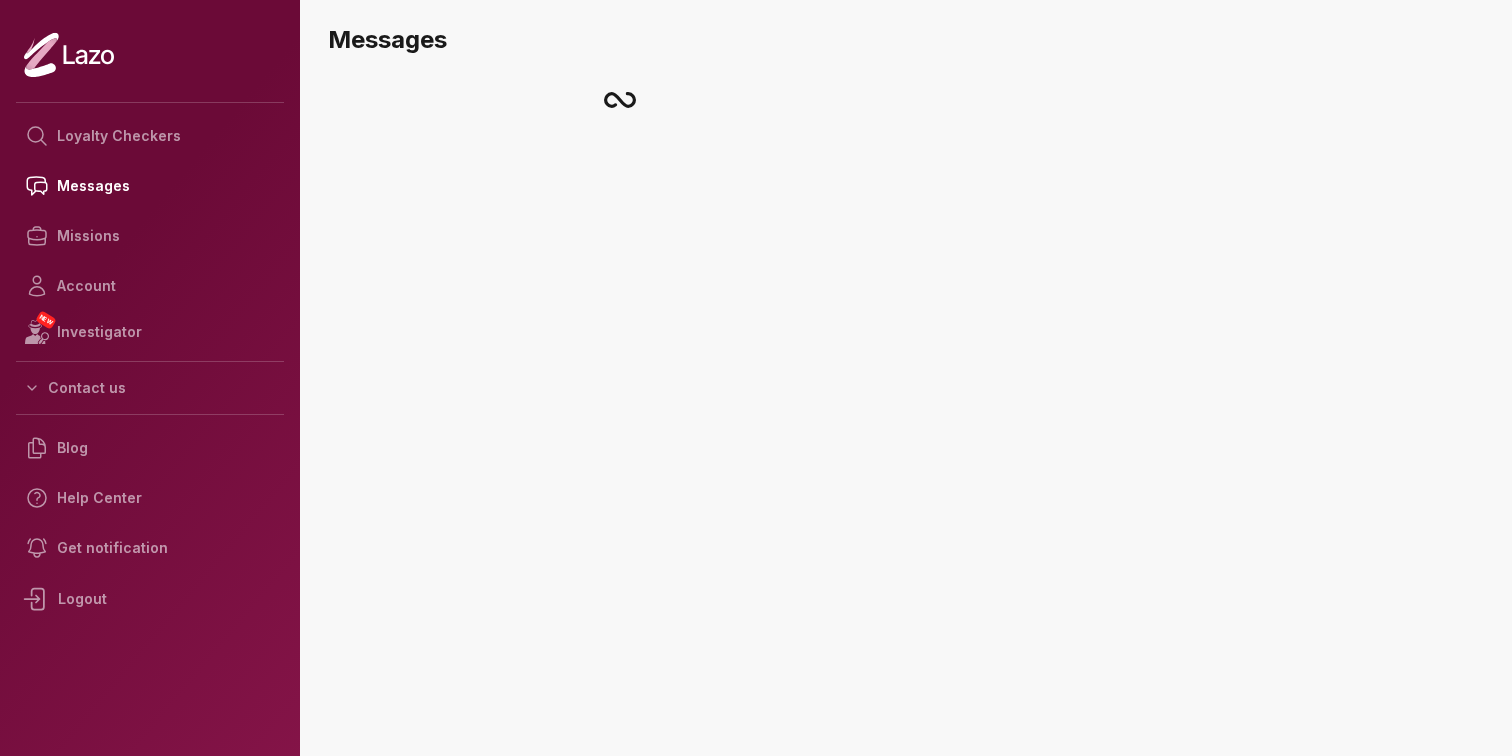 scroll, scrollTop: 0, scrollLeft: 0, axis: both 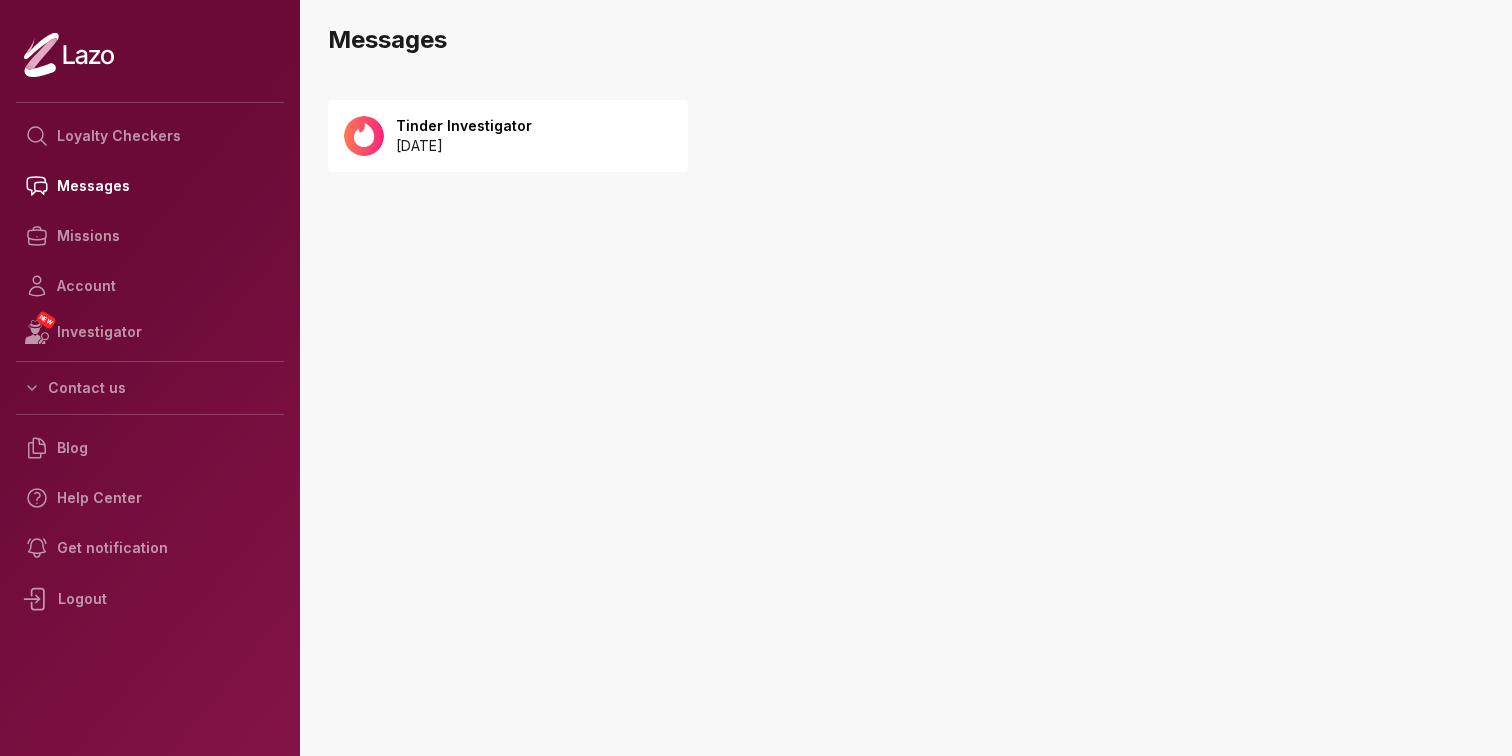 click on "Tinder Investigator [DATE]" at bounding box center [508, 136] 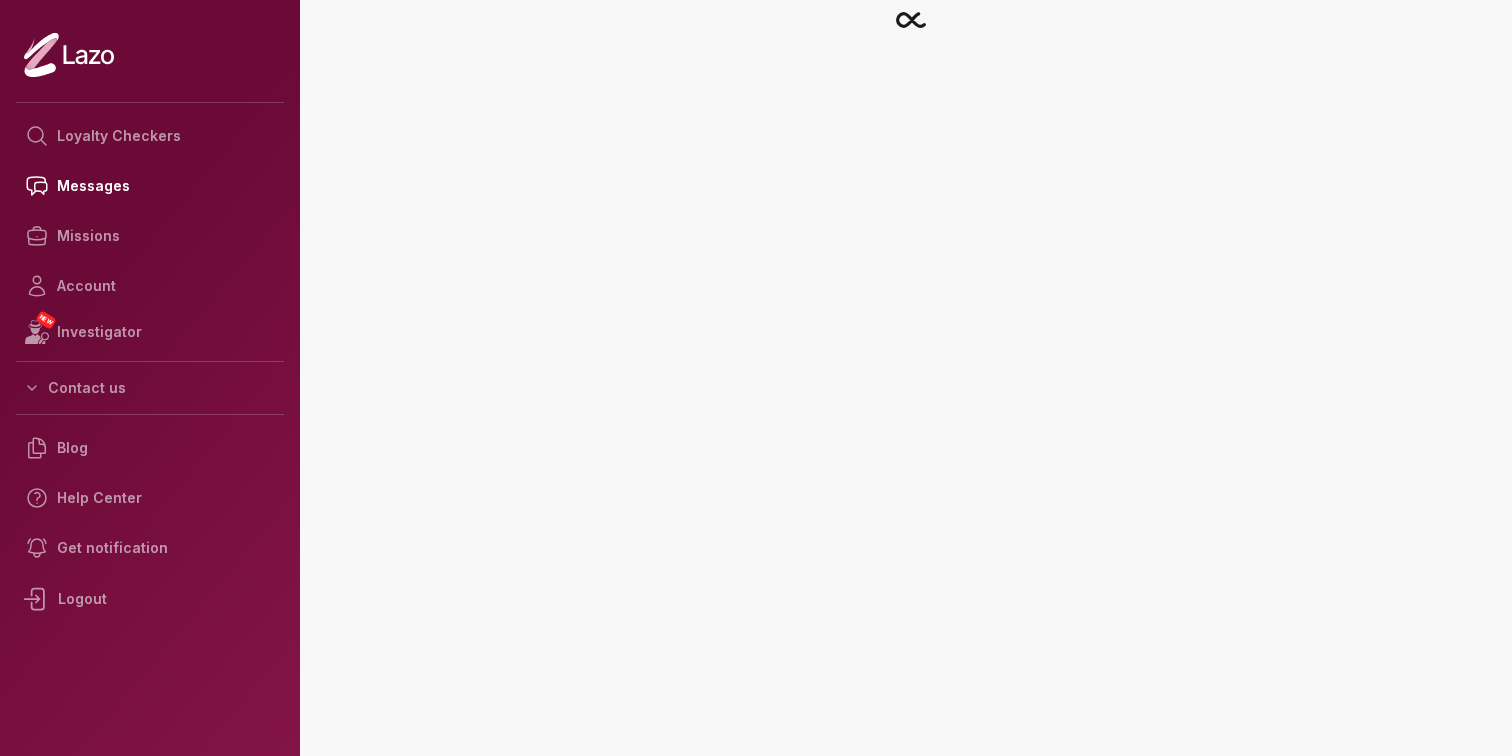 scroll, scrollTop: 0, scrollLeft: 0, axis: both 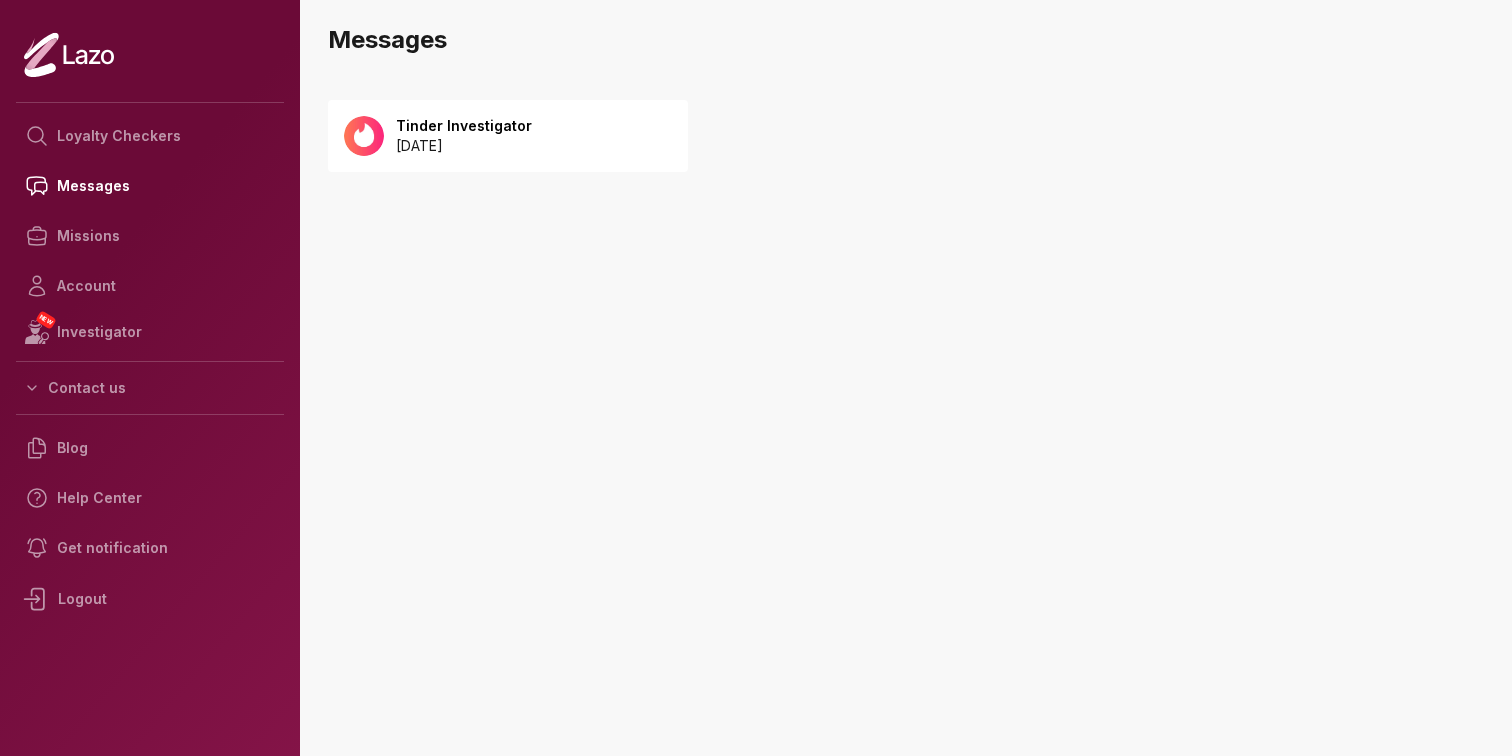 click on "Tinder Investigator 2025 July 20" at bounding box center (508, 136) 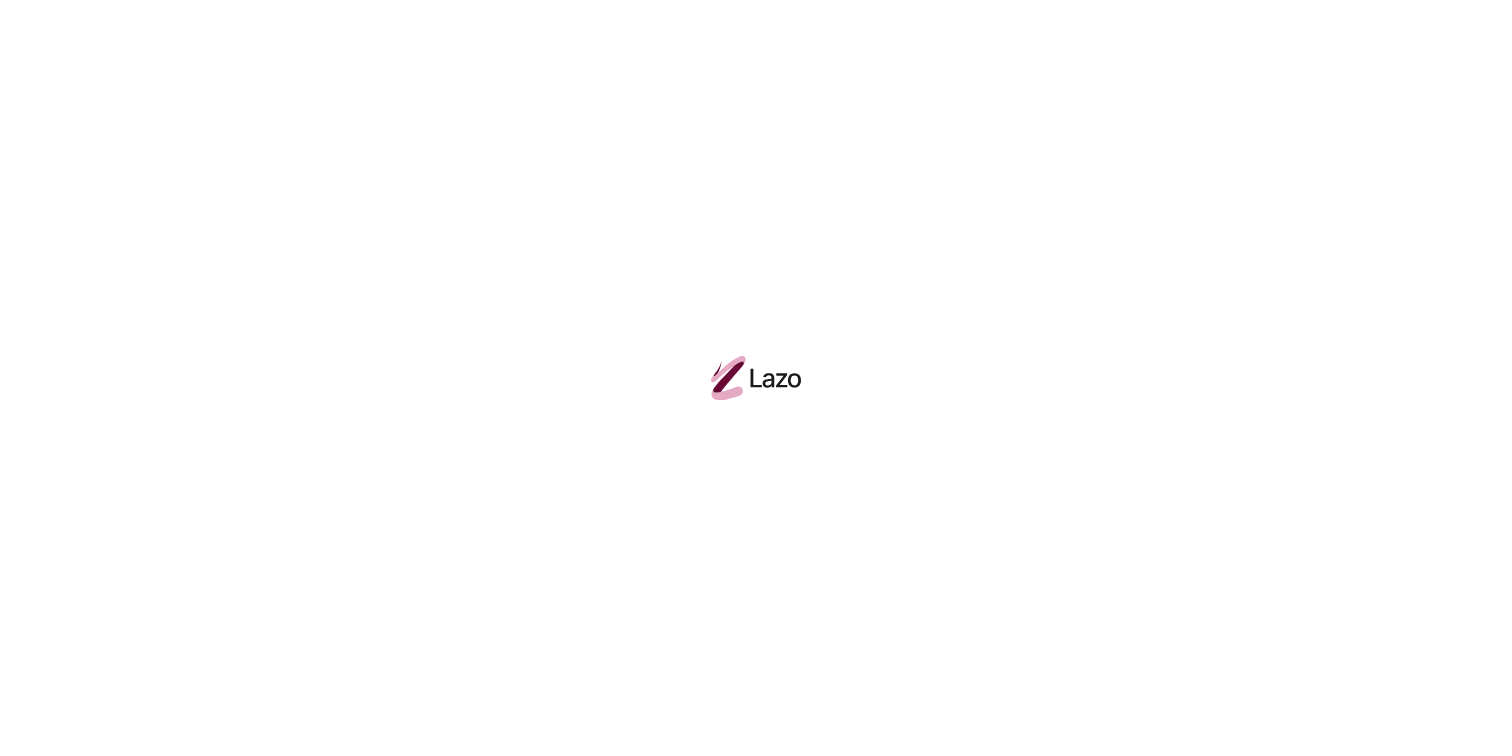 scroll, scrollTop: 0, scrollLeft: 0, axis: both 